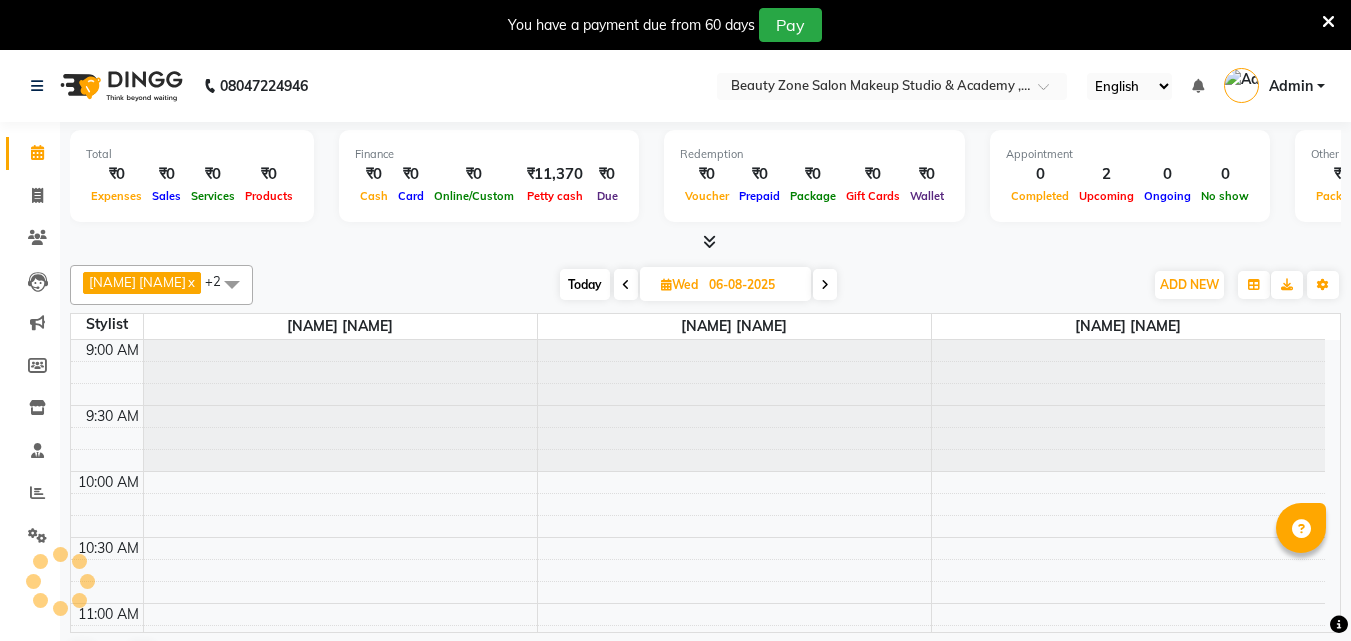 scroll, scrollTop: 0, scrollLeft: 0, axis: both 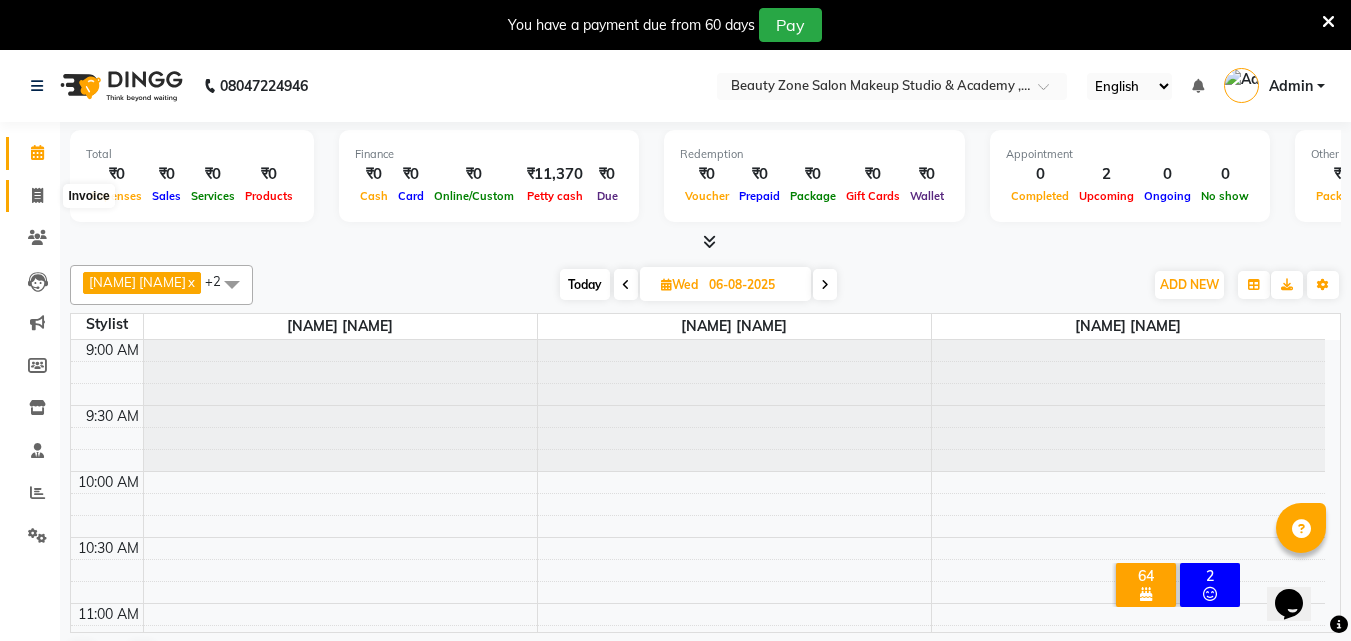 click 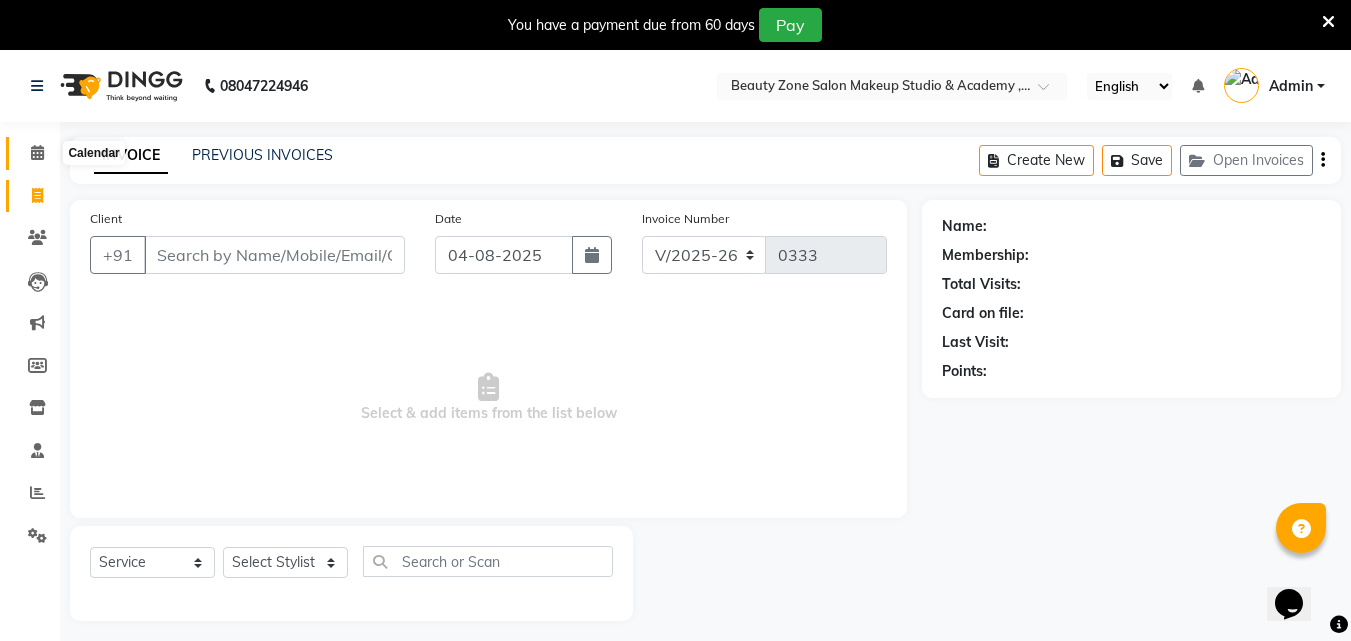 click 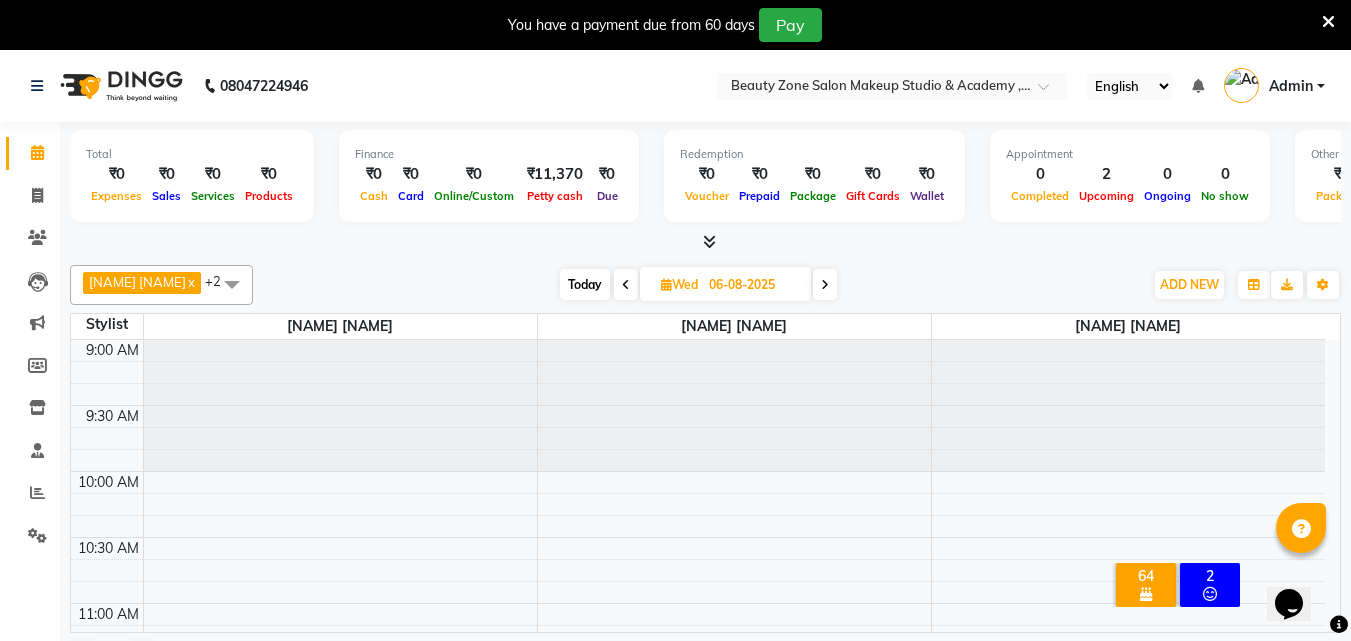 click on "Today" at bounding box center (585, 284) 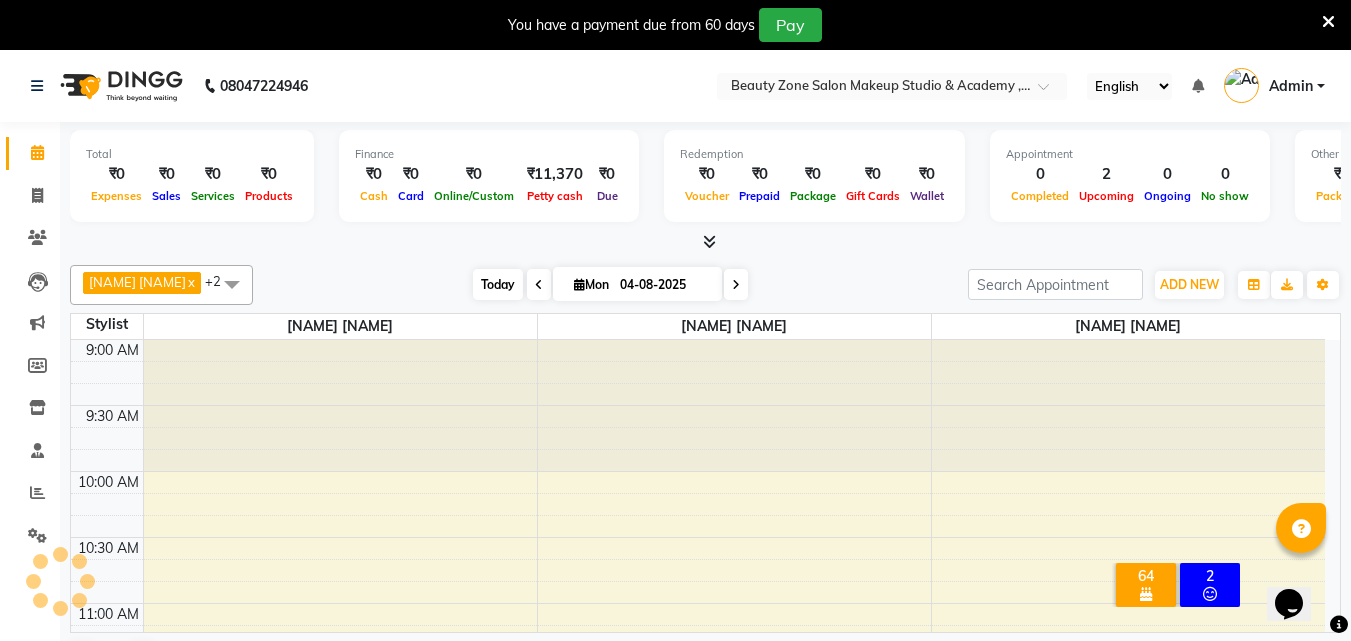 scroll, scrollTop: 661, scrollLeft: 0, axis: vertical 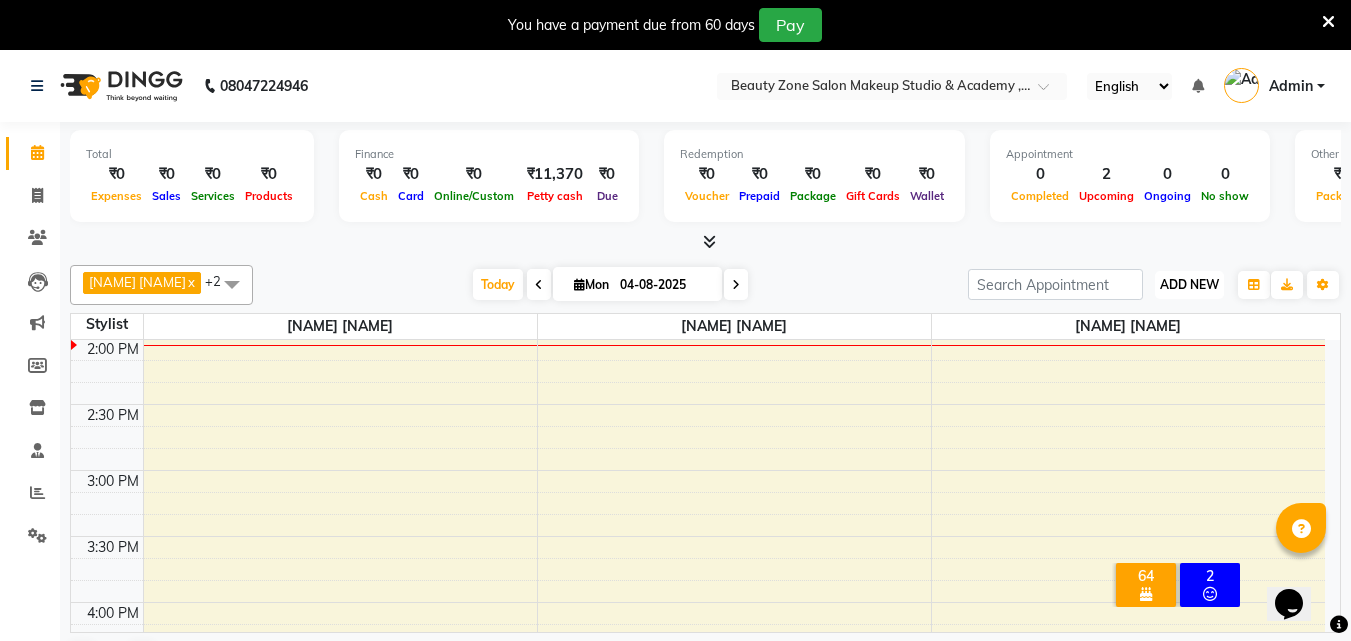 click on "ADD NEW" at bounding box center (1189, 284) 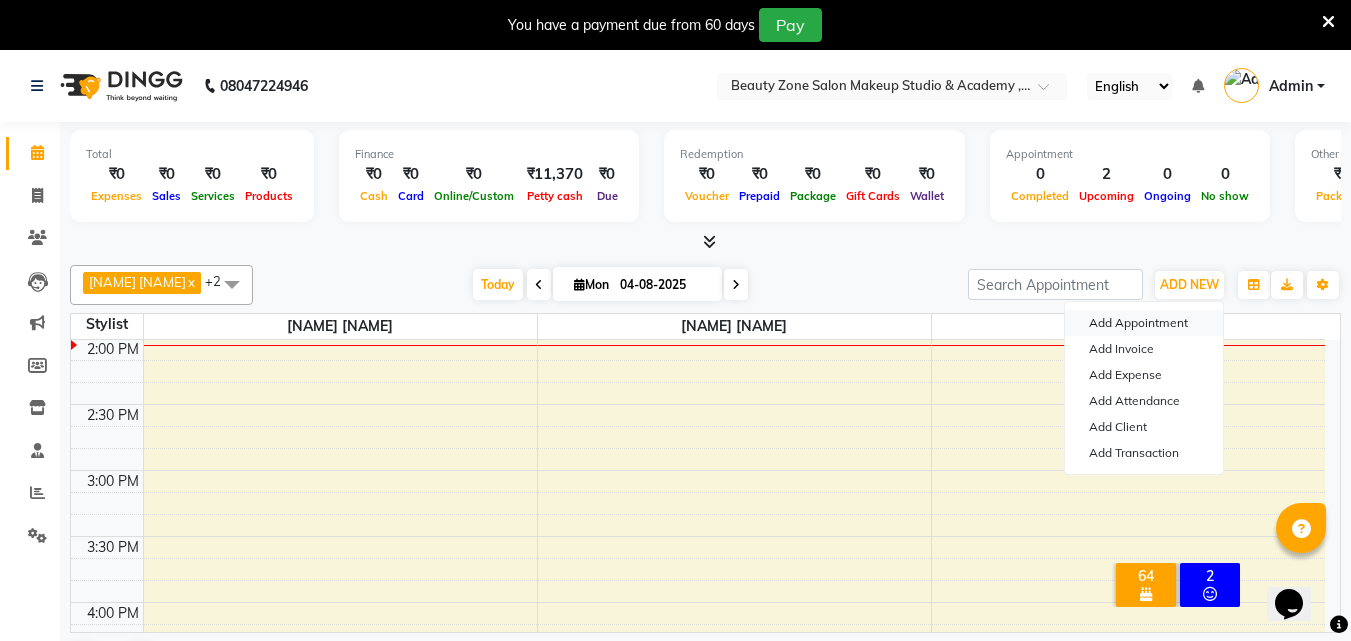click on "Add Appointment" at bounding box center (1144, 323) 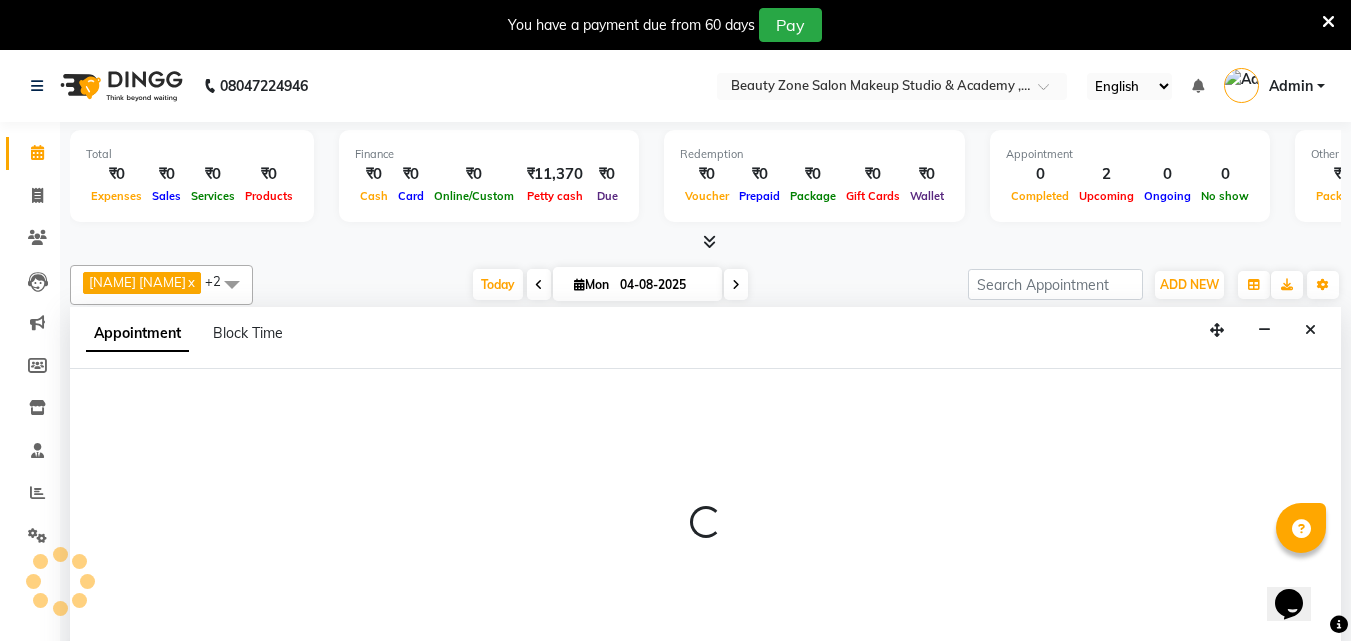 scroll, scrollTop: 19, scrollLeft: 0, axis: vertical 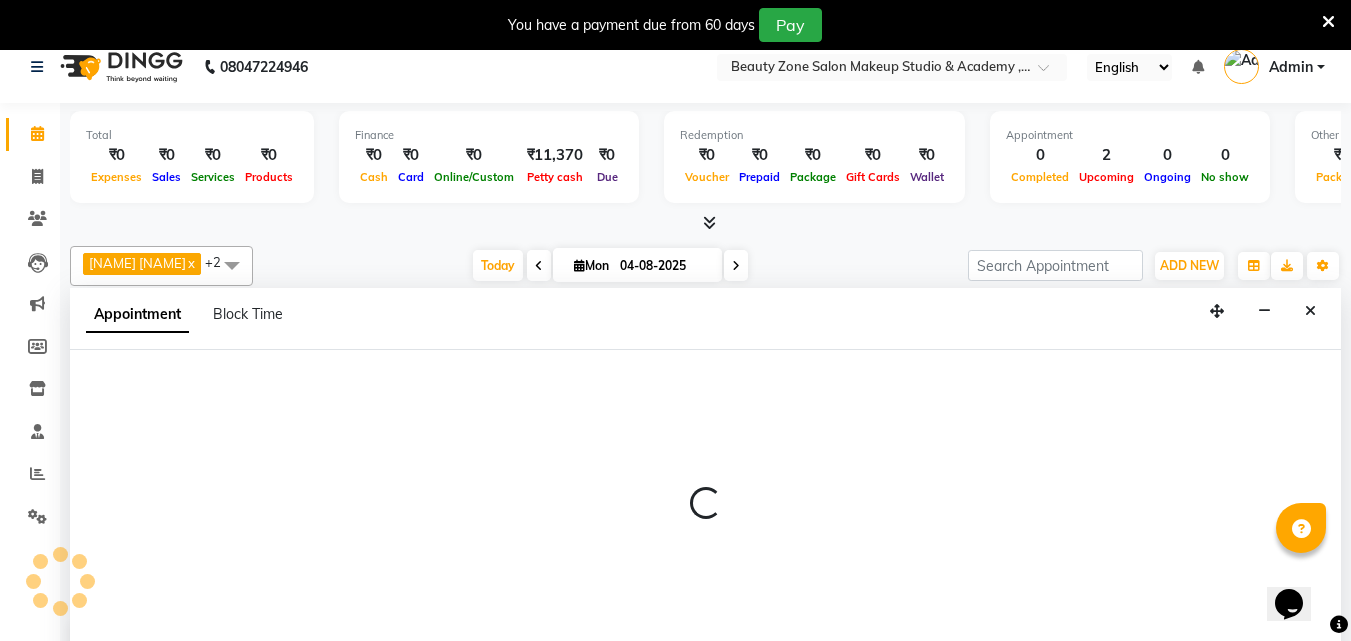 select on "600" 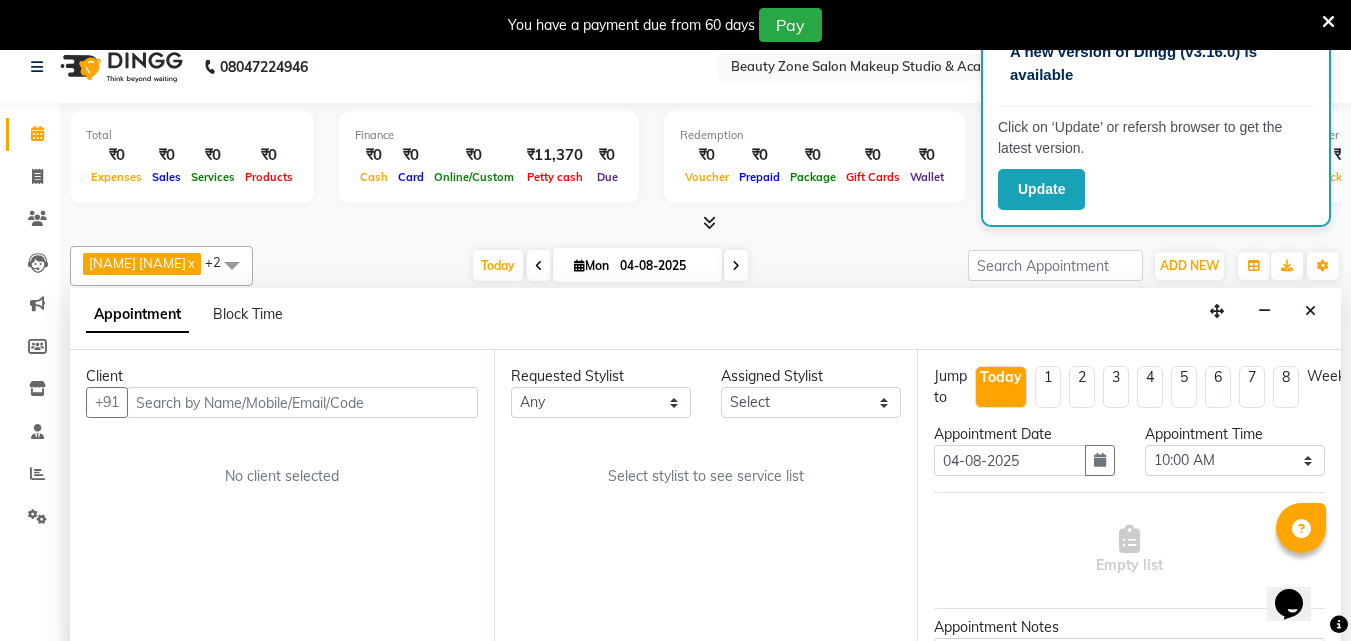 click on "Requested Stylist Any Amol Walke Meghna Meshram Shivani Eknath Khade Assigned Stylist Select Amol Walke Meghna Meshram Shivani Eknath Khade Select stylist to see service list" at bounding box center (706, 511) 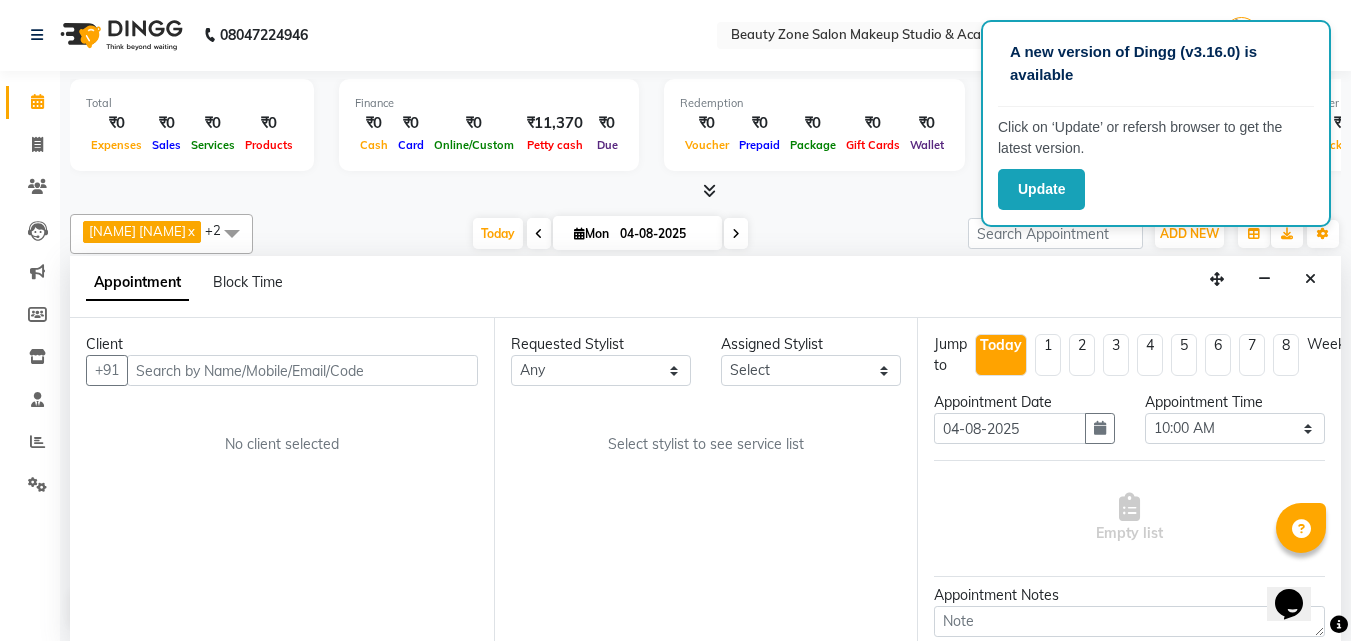 click on "Requested Stylist Any Amol Walke Meghna Meshram Shivani Eknath Khade Assigned Stylist Select Amol Walke Meghna Meshram Shivani Eknath Khade Select stylist to see service list" at bounding box center (706, 479) 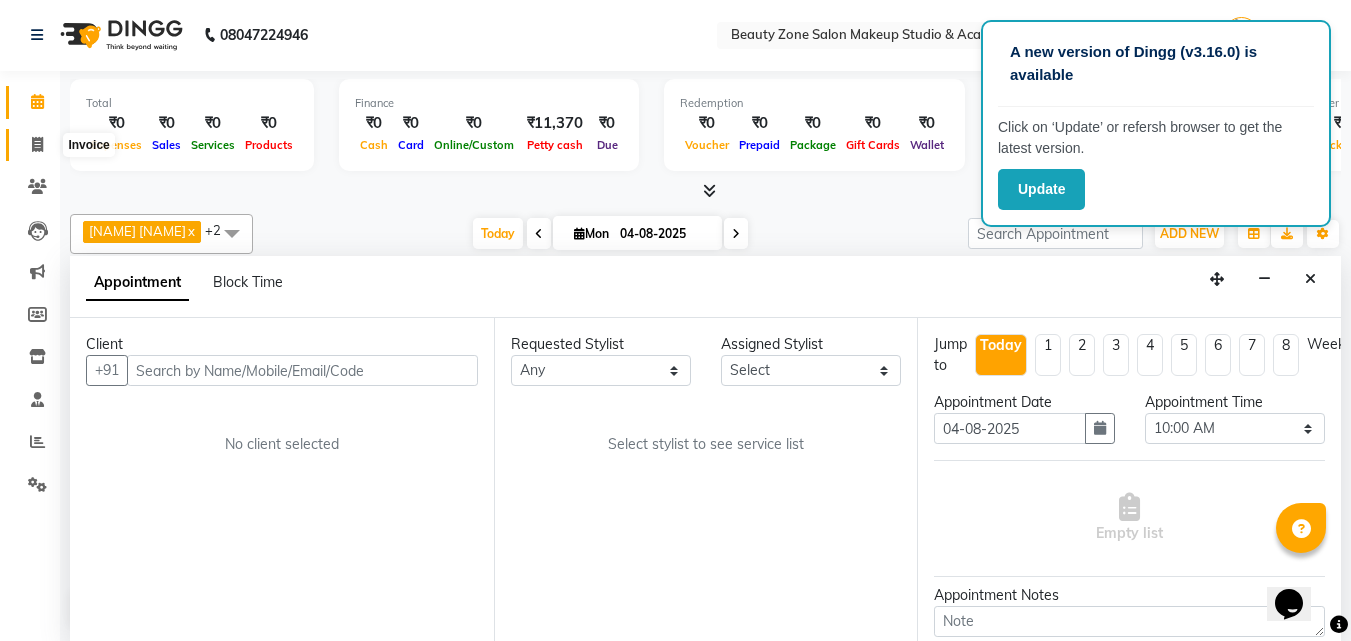 click 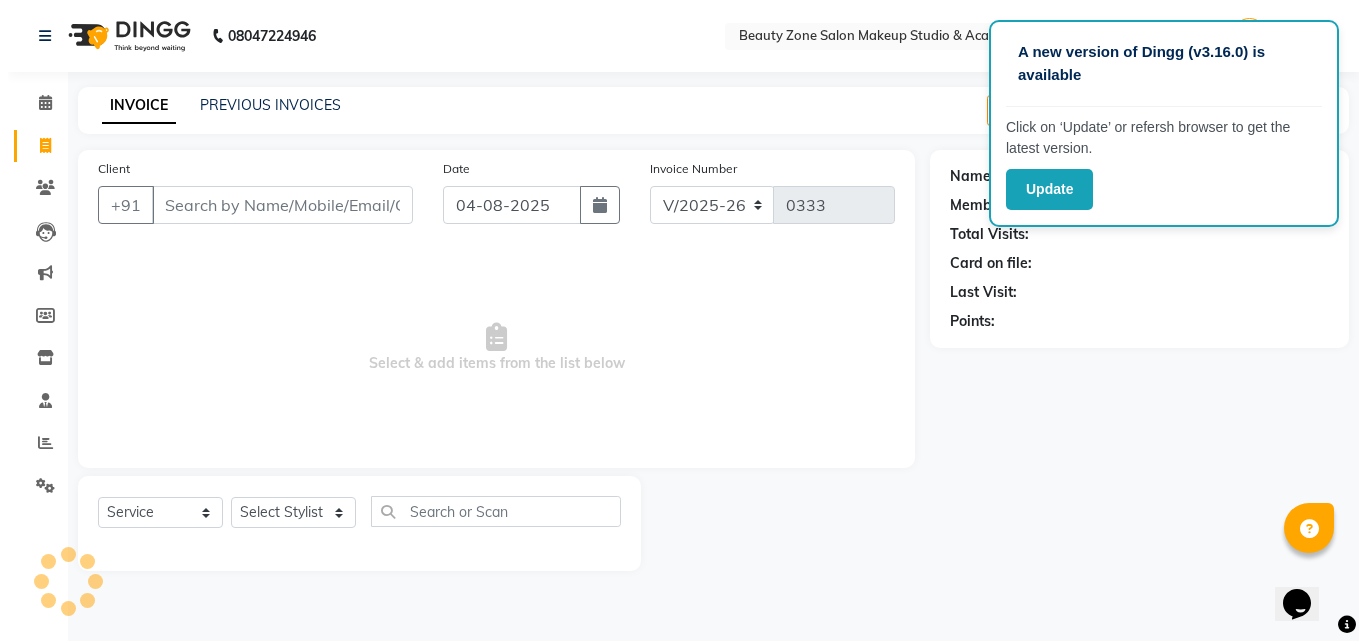 scroll, scrollTop: 0, scrollLeft: 0, axis: both 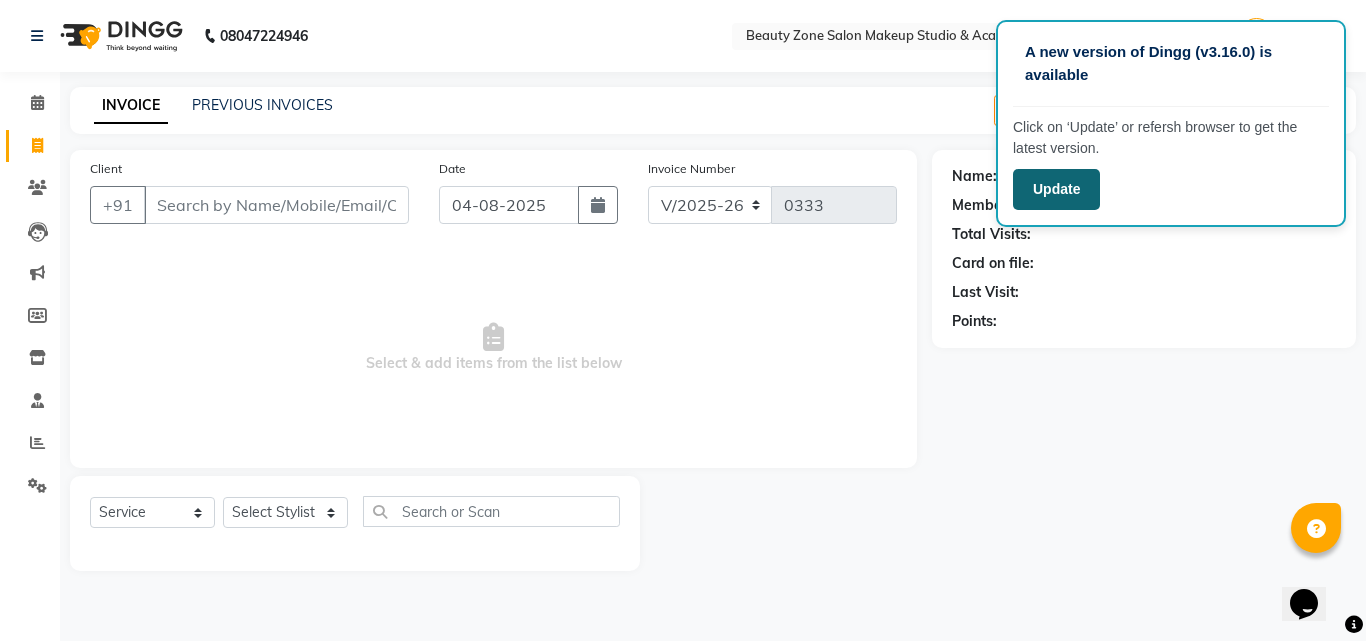 click on "Update" 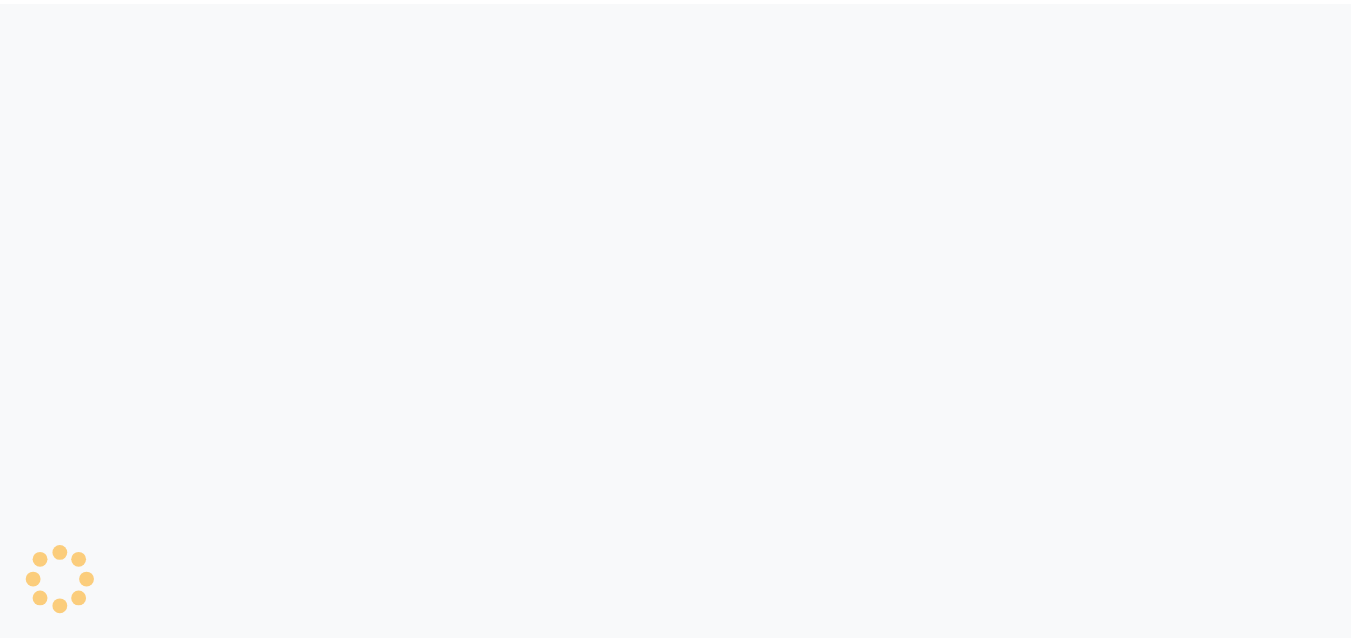 scroll, scrollTop: 0, scrollLeft: 0, axis: both 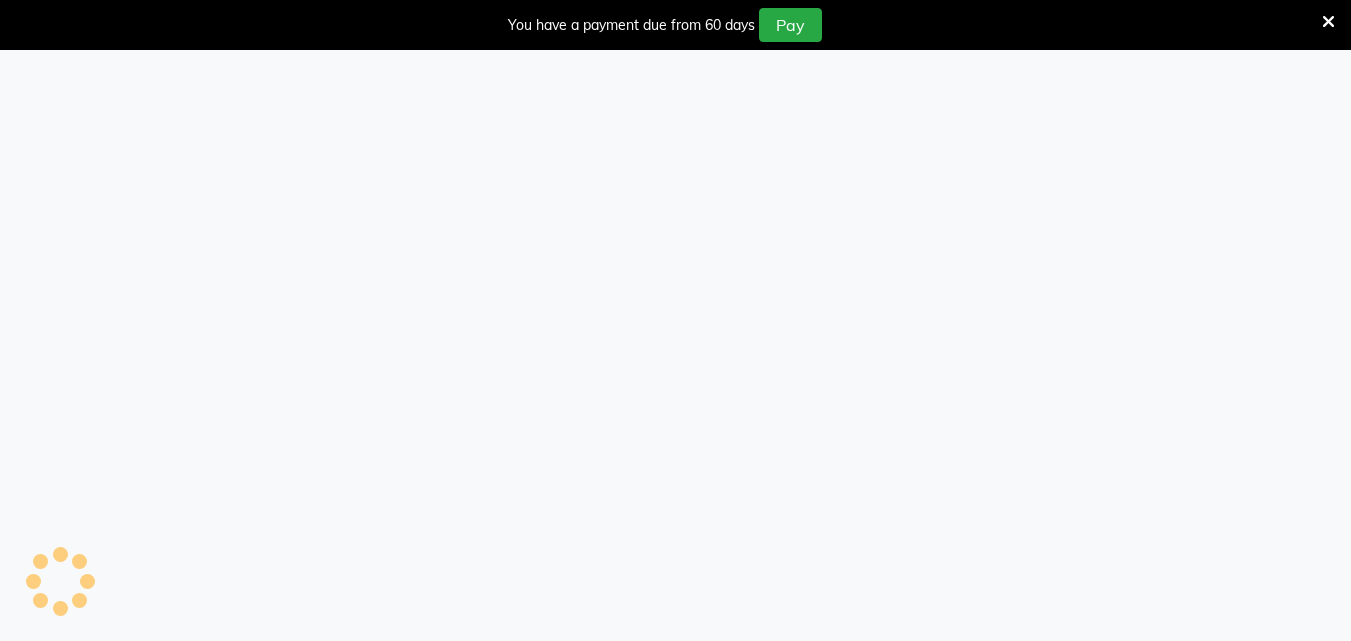 select on "4568" 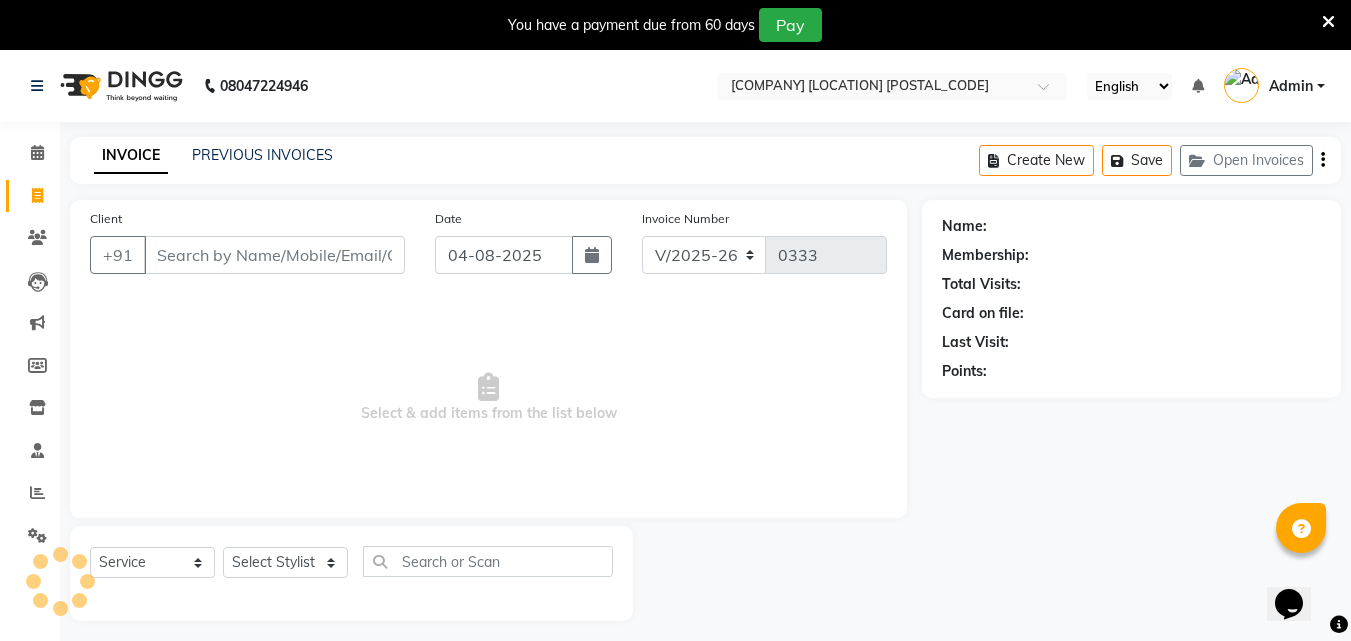 scroll, scrollTop: 0, scrollLeft: 0, axis: both 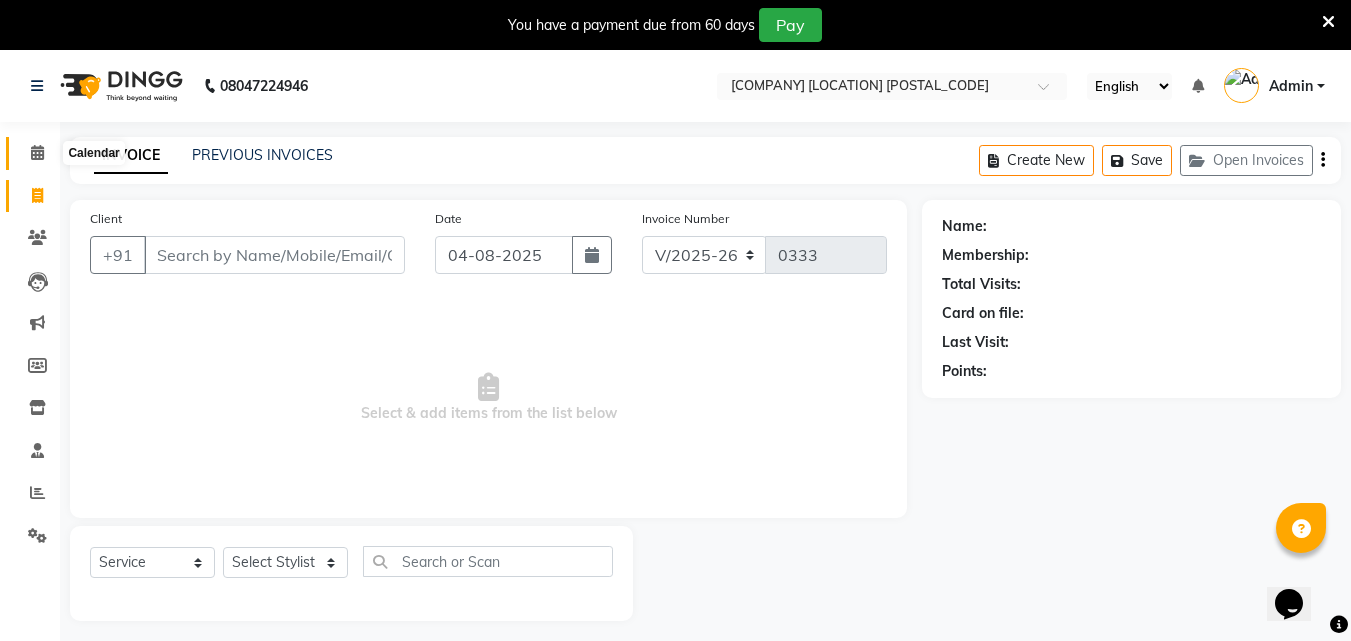 click 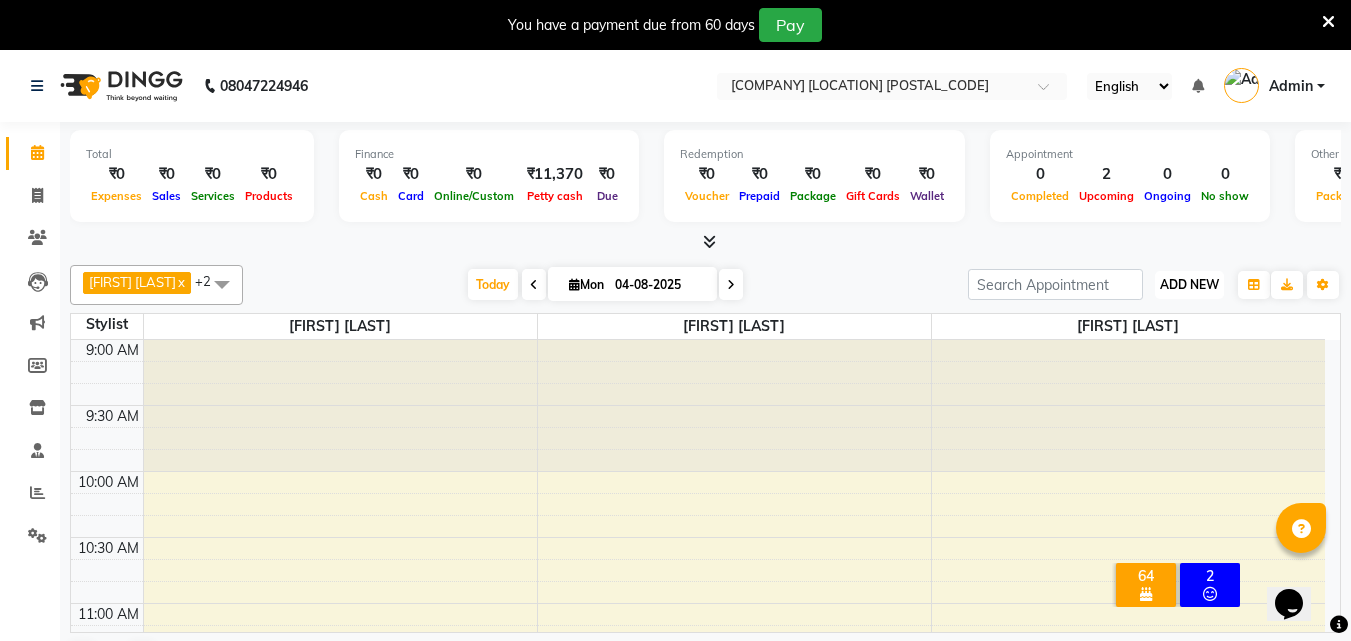 click on "ADD NEW" at bounding box center (1189, 284) 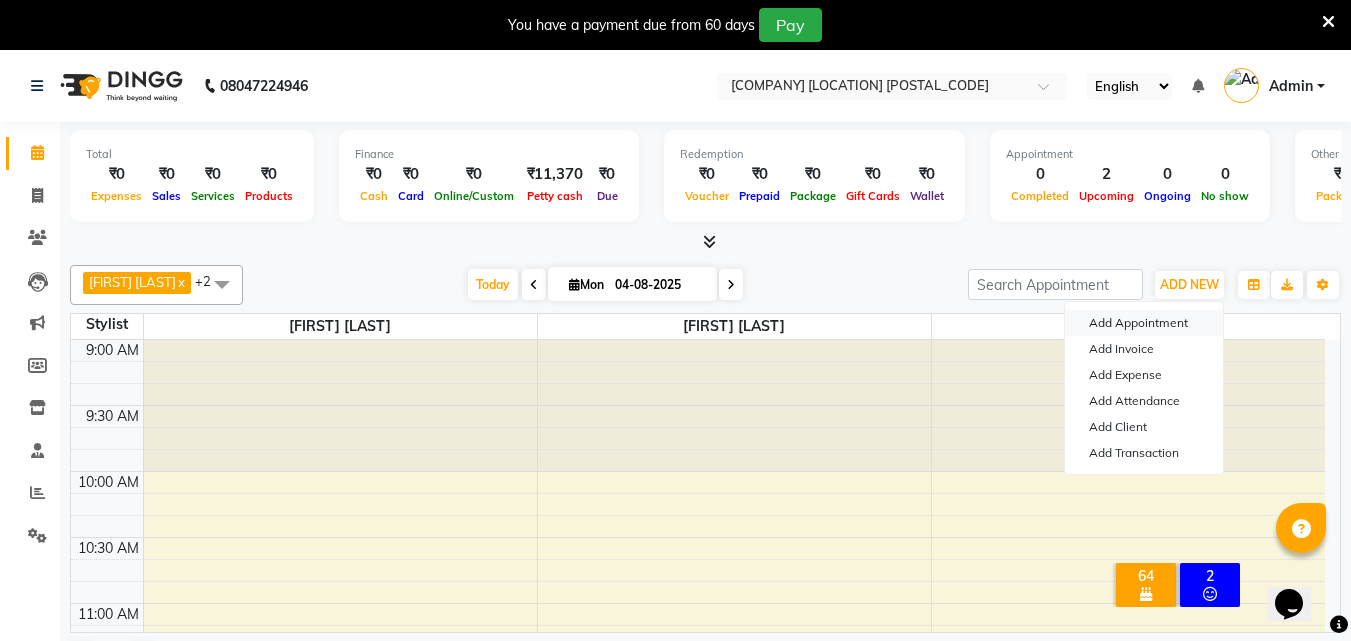 click on "Add Appointment" at bounding box center [1144, 323] 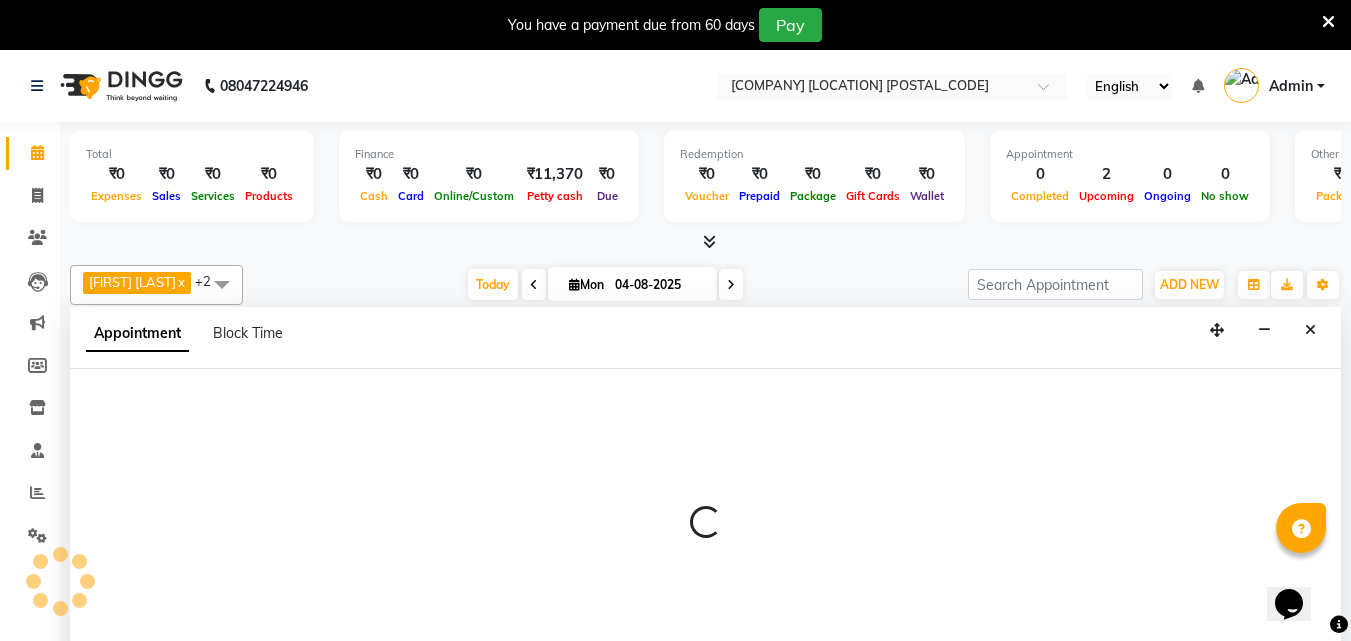 scroll, scrollTop: 31, scrollLeft: 0, axis: vertical 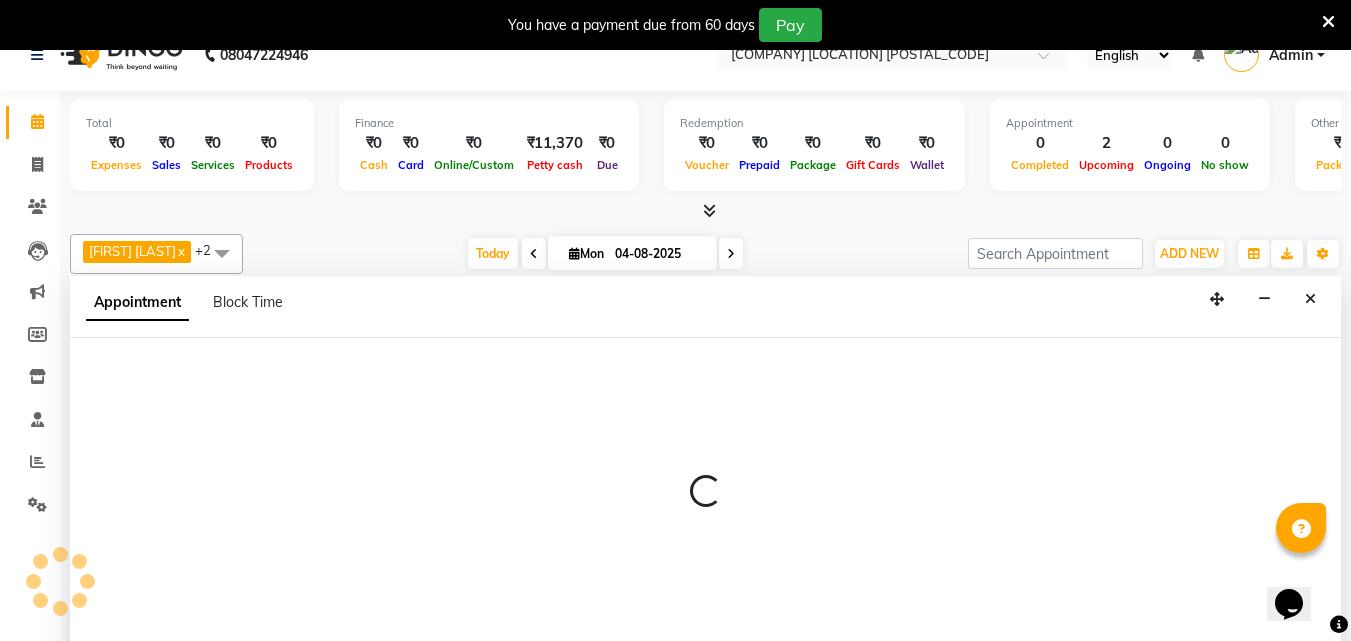 select on "tentative" 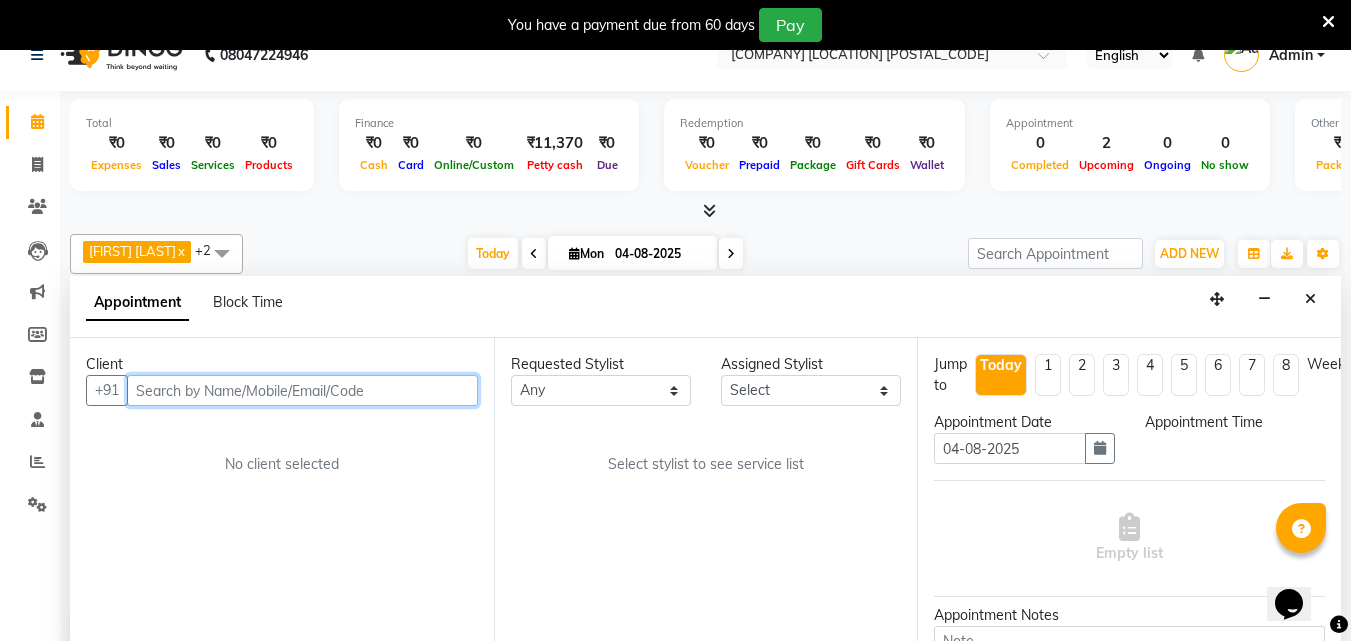 select on "600" 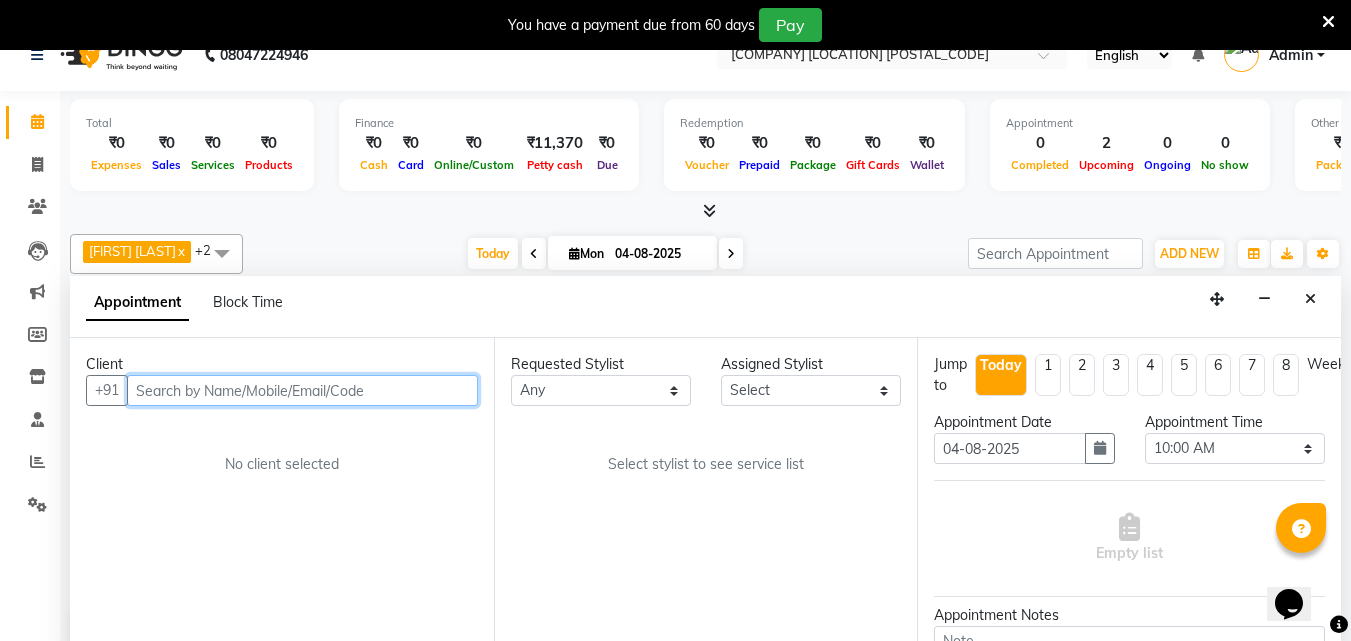 click at bounding box center [302, 390] 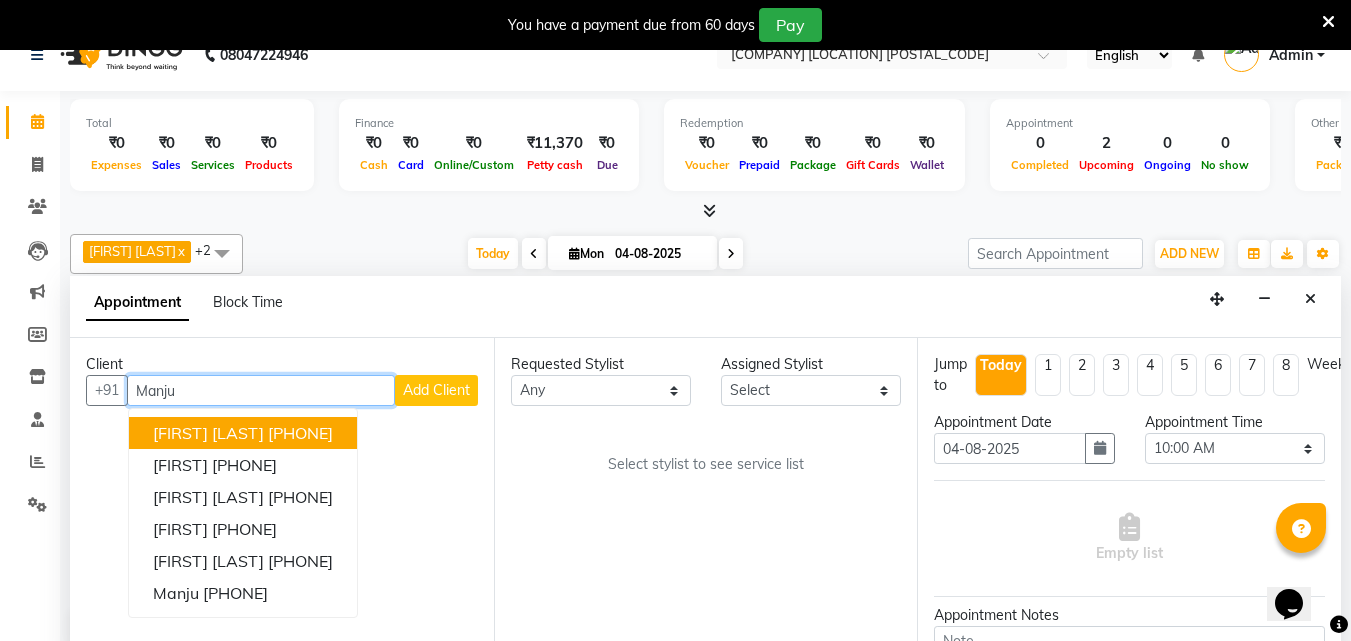 click on "[PHONE]" at bounding box center (300, 433) 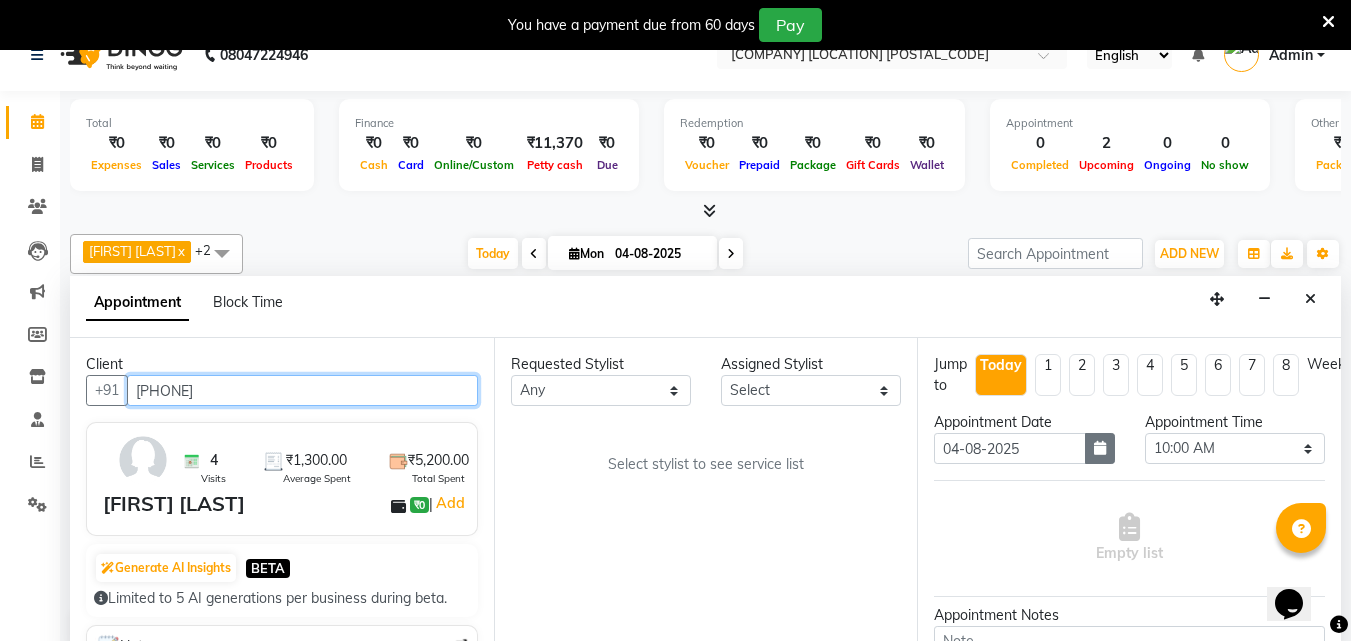 type on "[PHONE]" 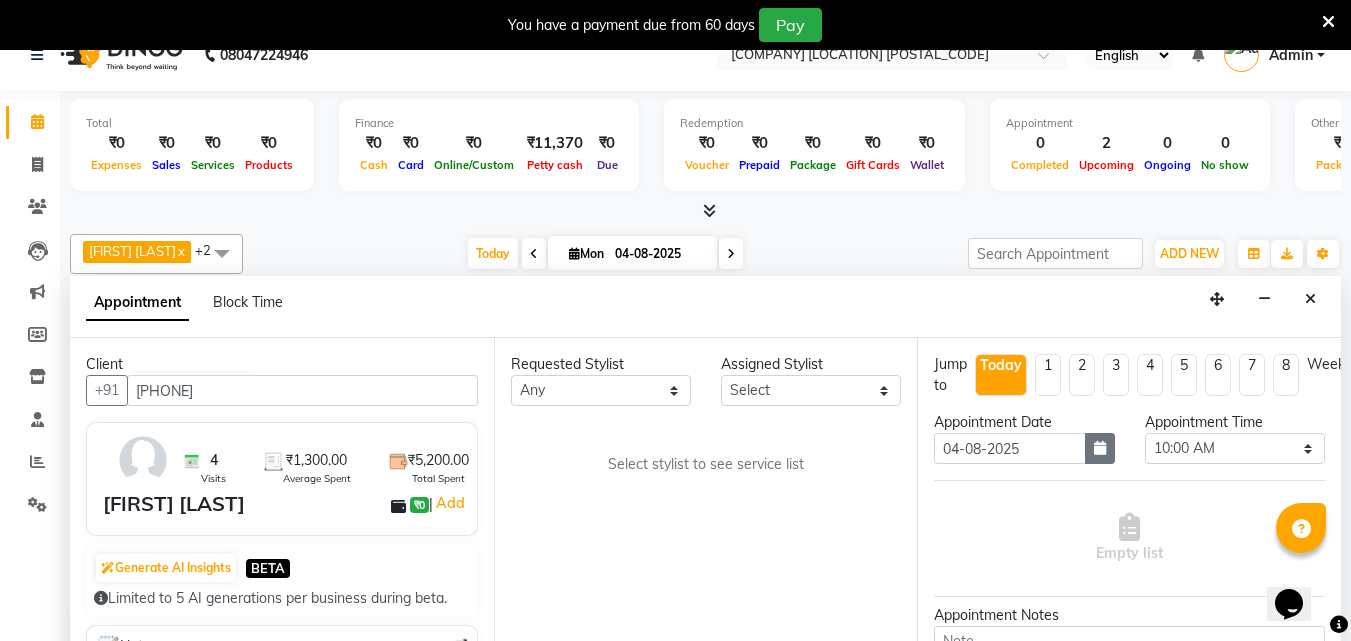 click at bounding box center [1100, 448] 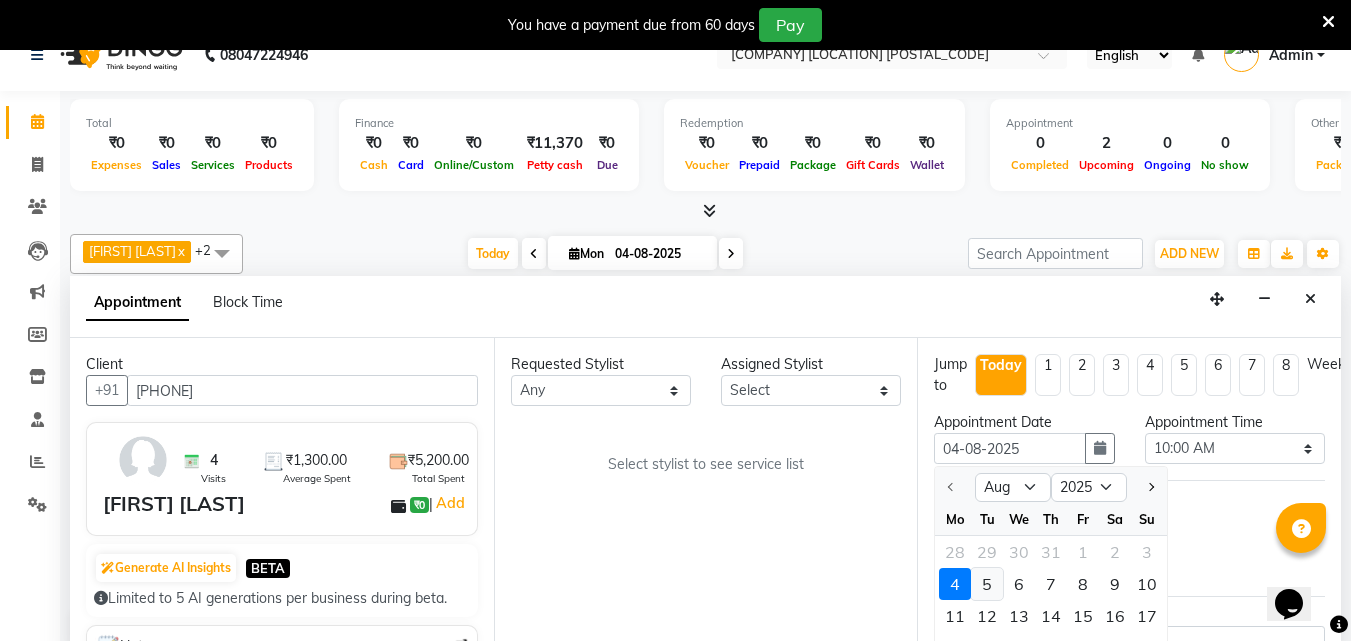 click on "5" at bounding box center (987, 584) 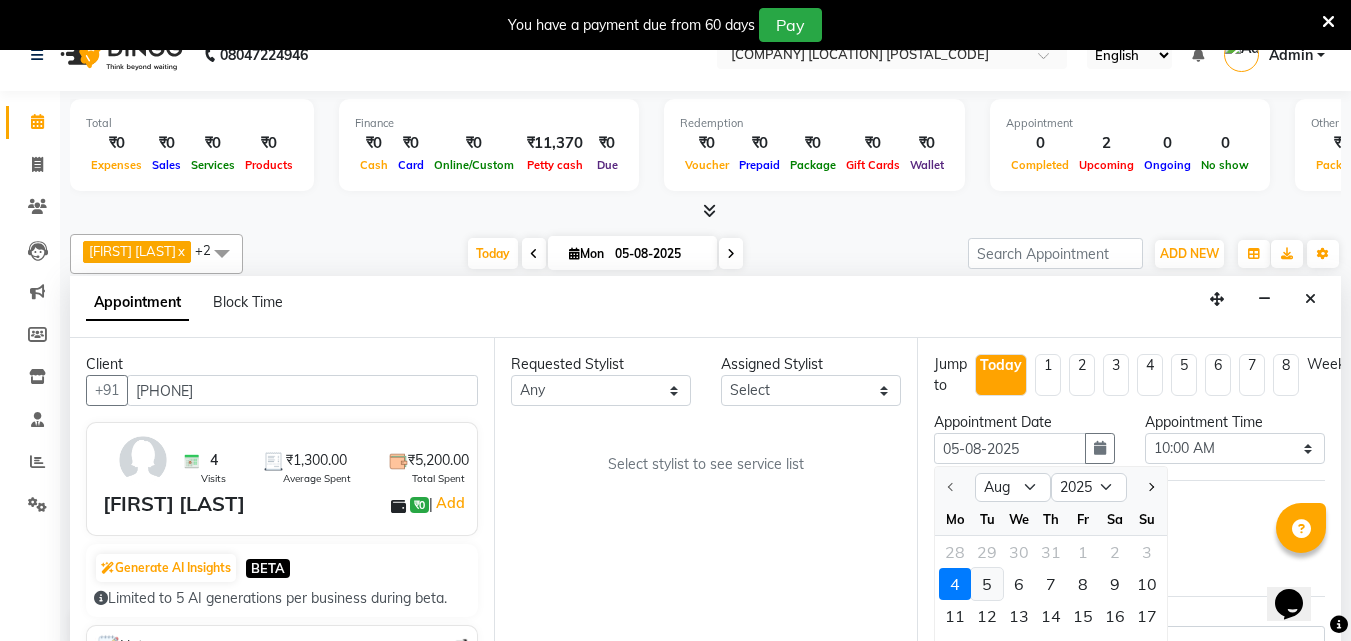 select on "600" 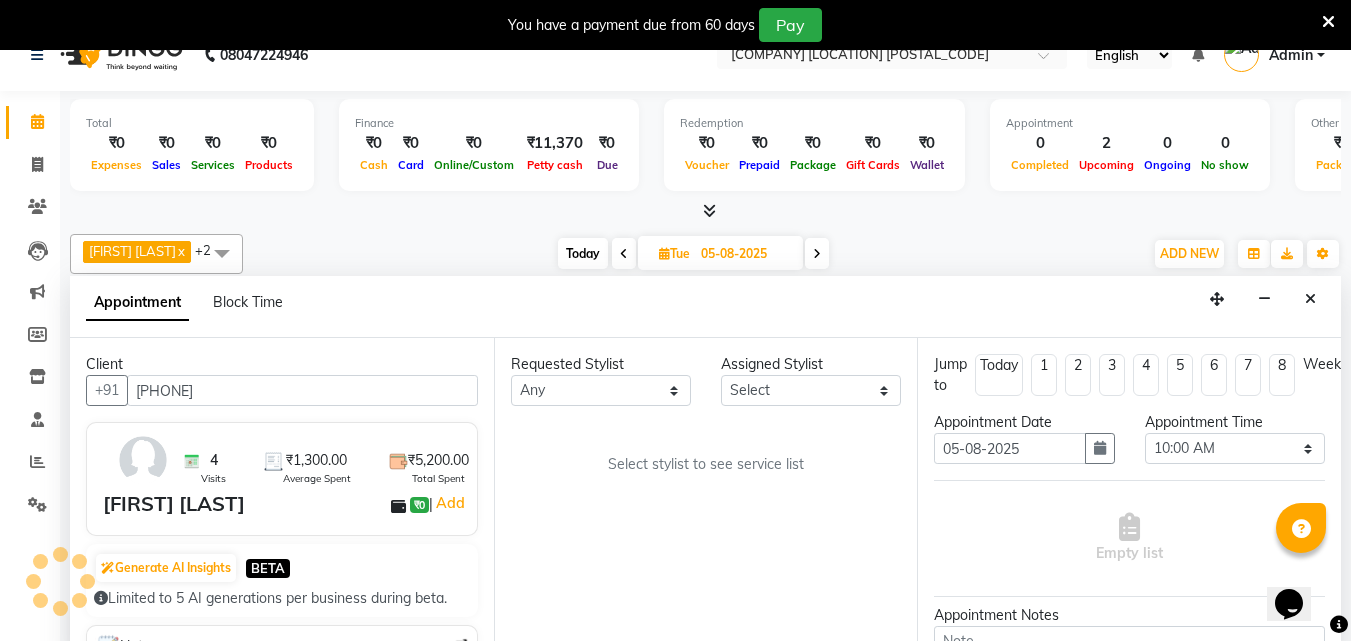 scroll, scrollTop: 661, scrollLeft: 0, axis: vertical 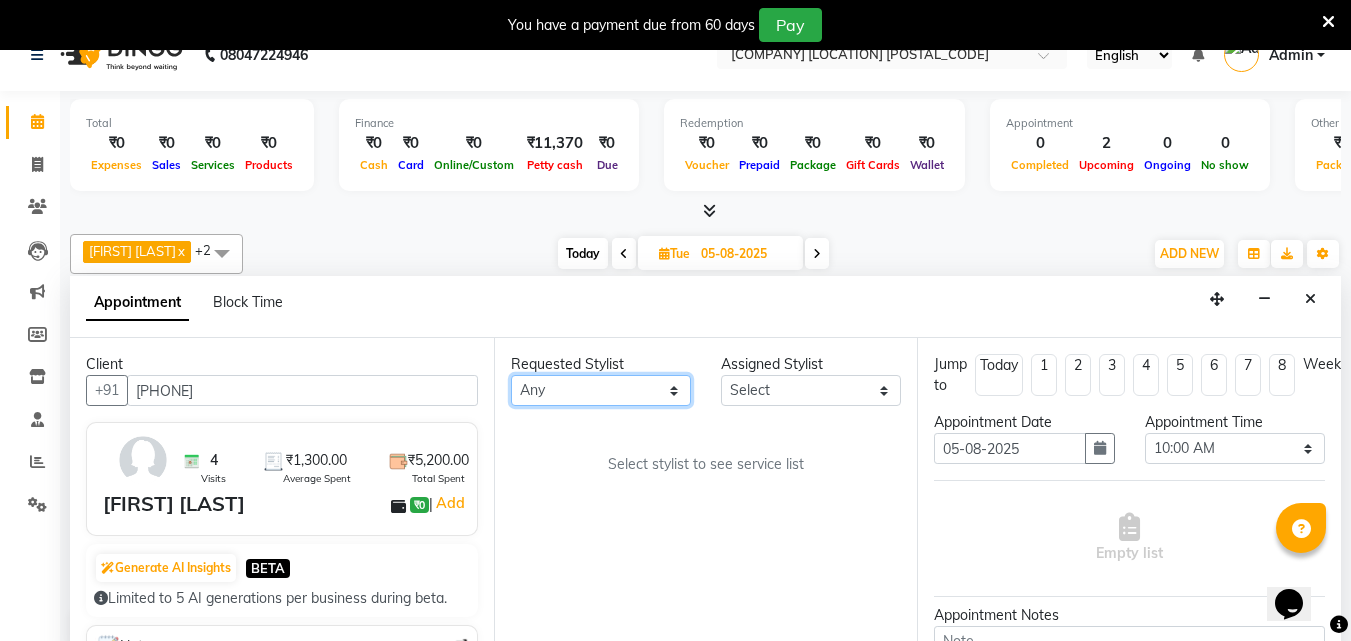 click on "Any Amol Walke Meghna Meshram Shivani Eknath Khade" at bounding box center [601, 390] 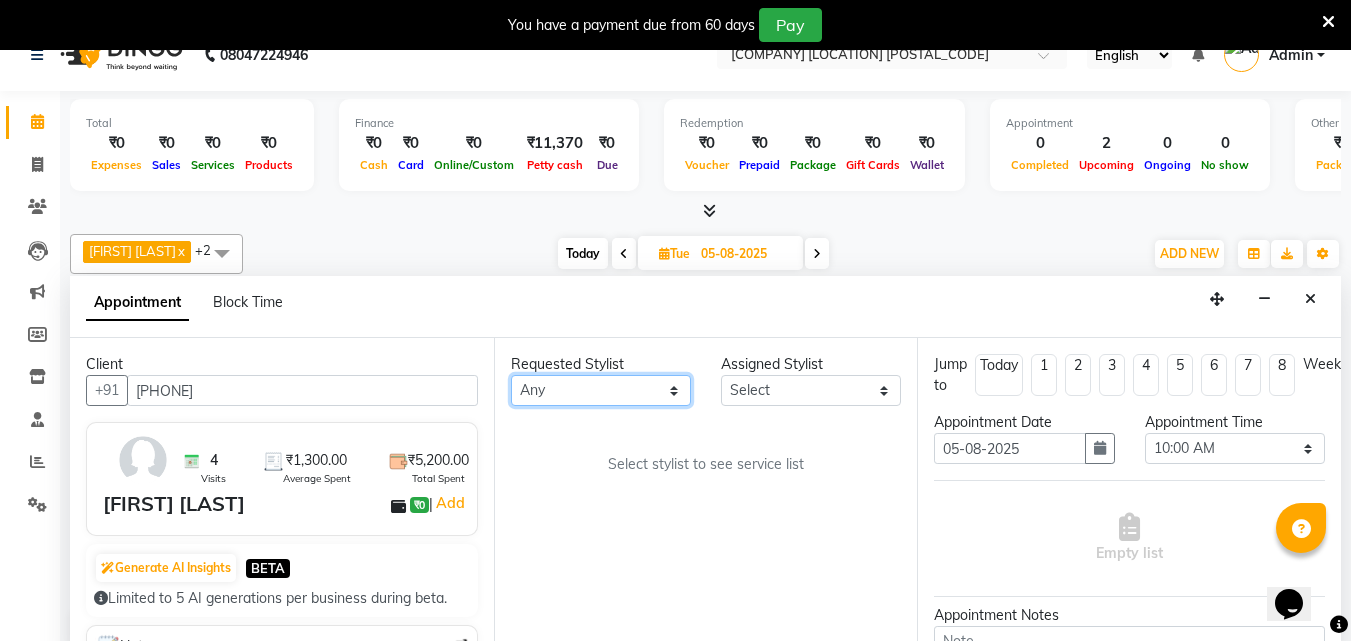 select on "72183" 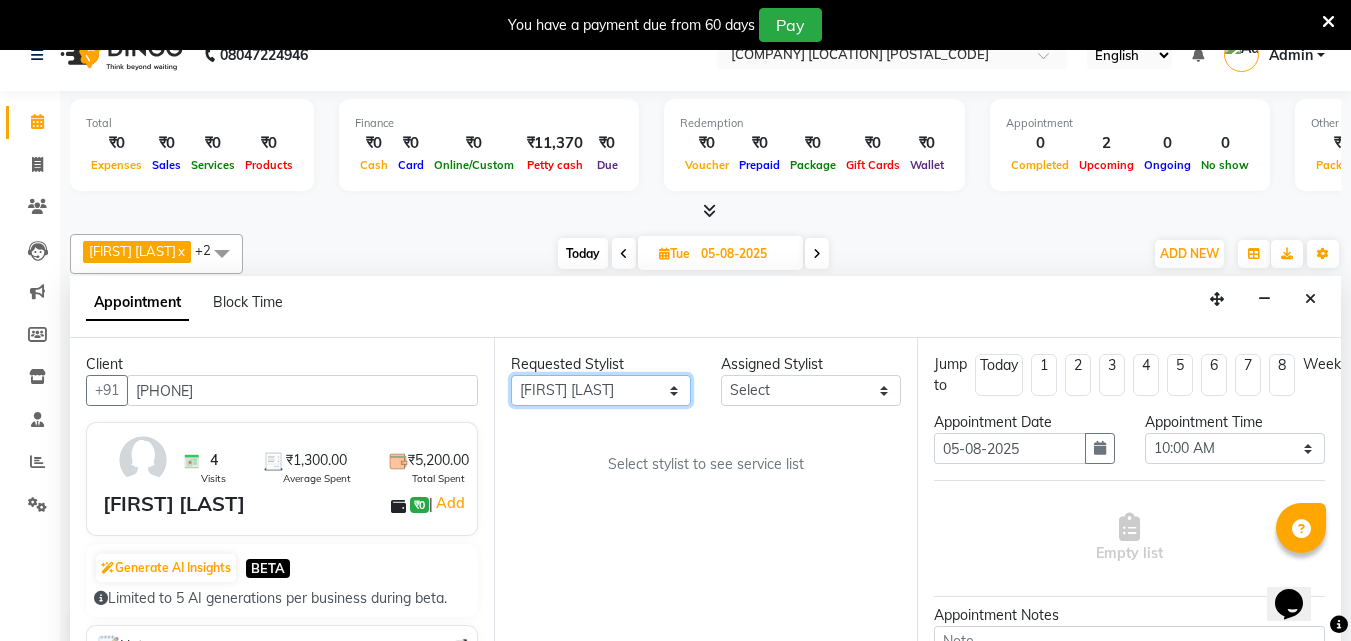 click on "Any Amol Walke Meghna Meshram Shivani Eknath Khade" at bounding box center (601, 390) 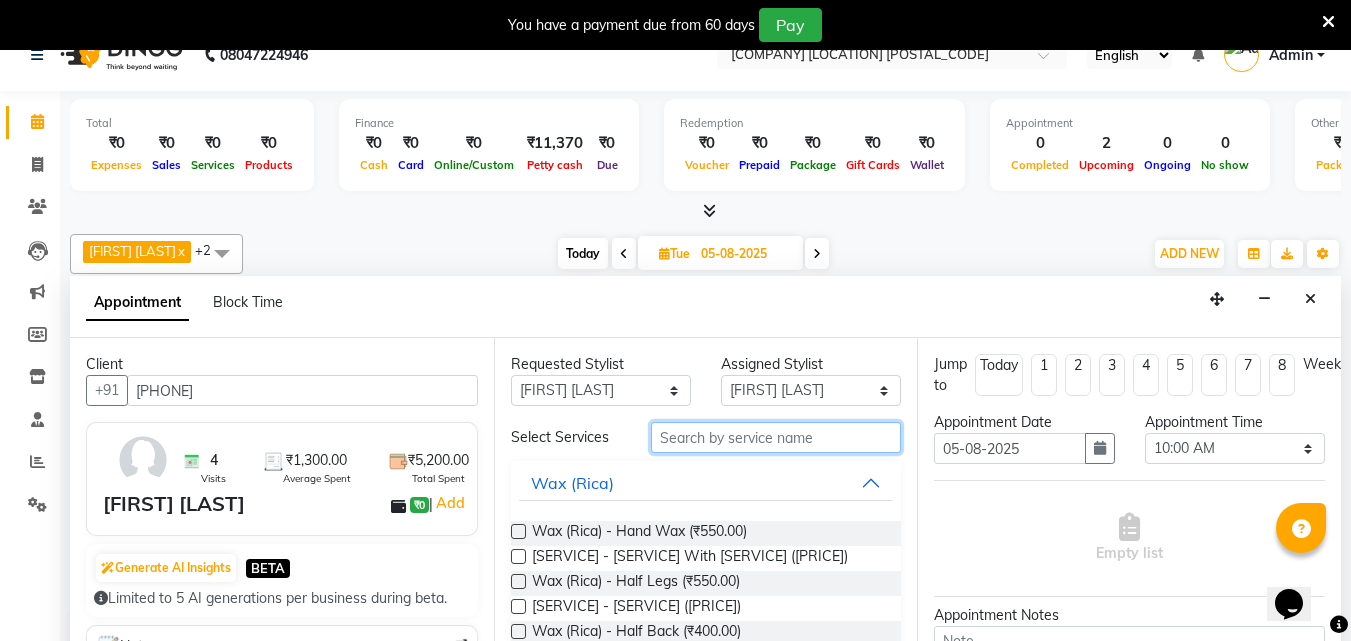 click at bounding box center (776, 437) 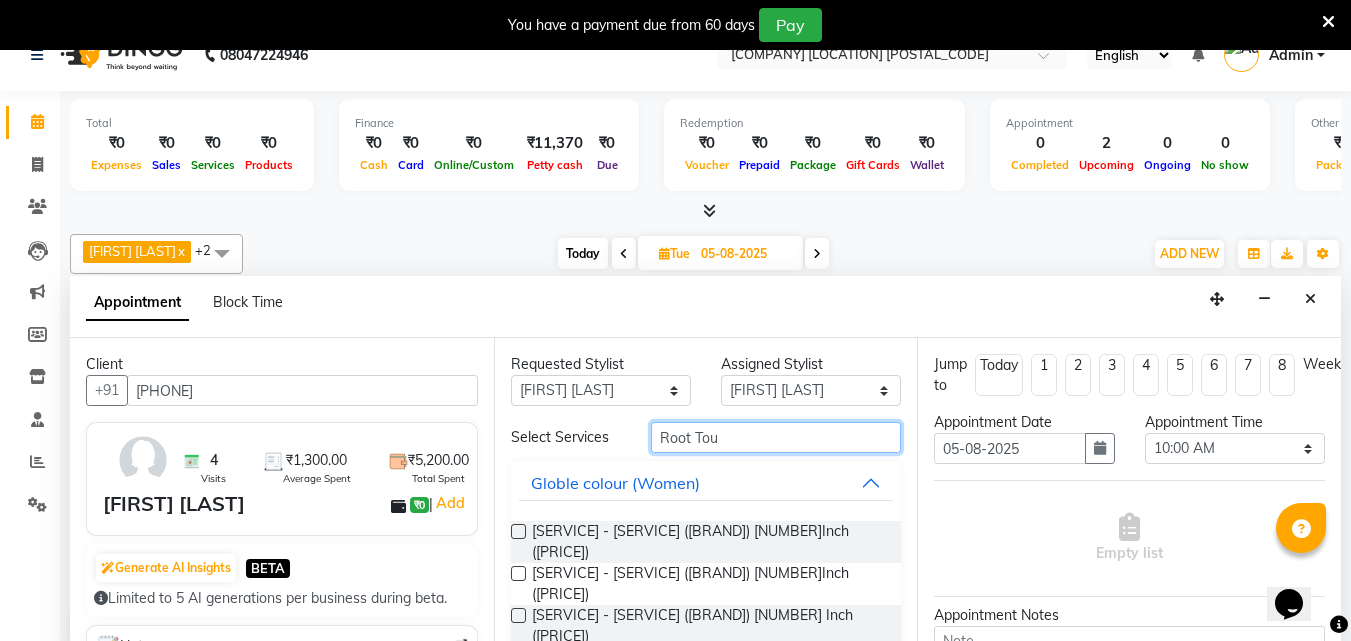type on "Root Tou" 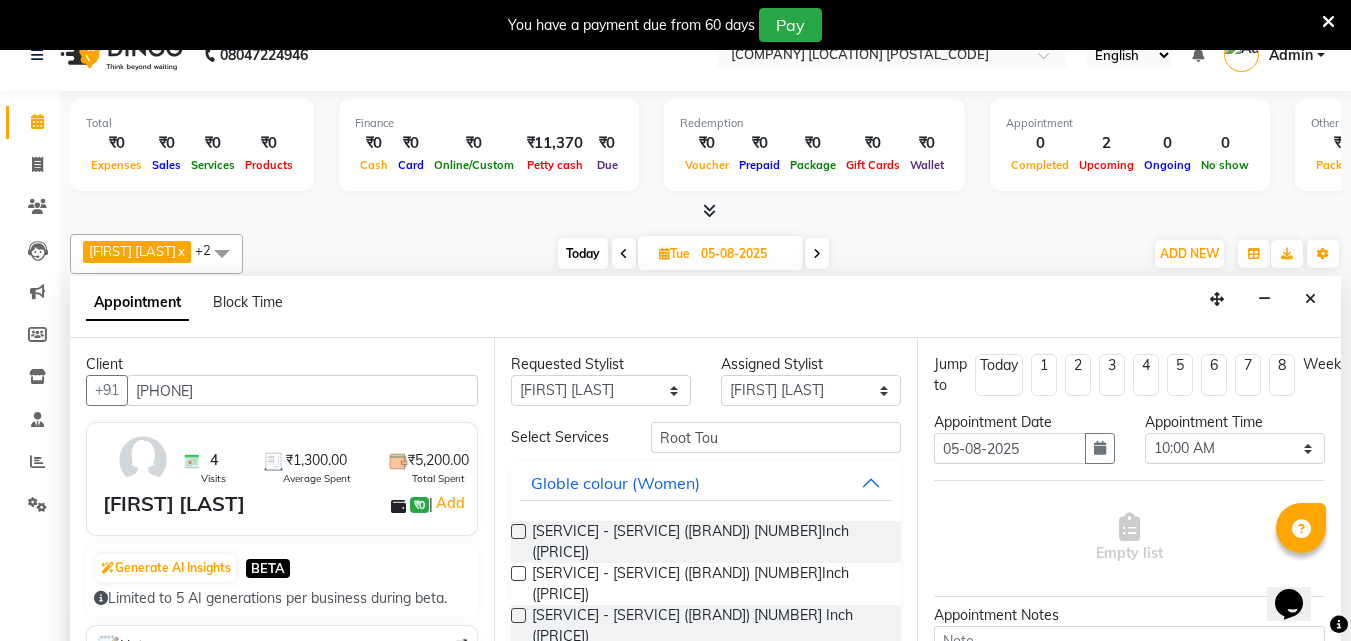 click at bounding box center (518, 531) 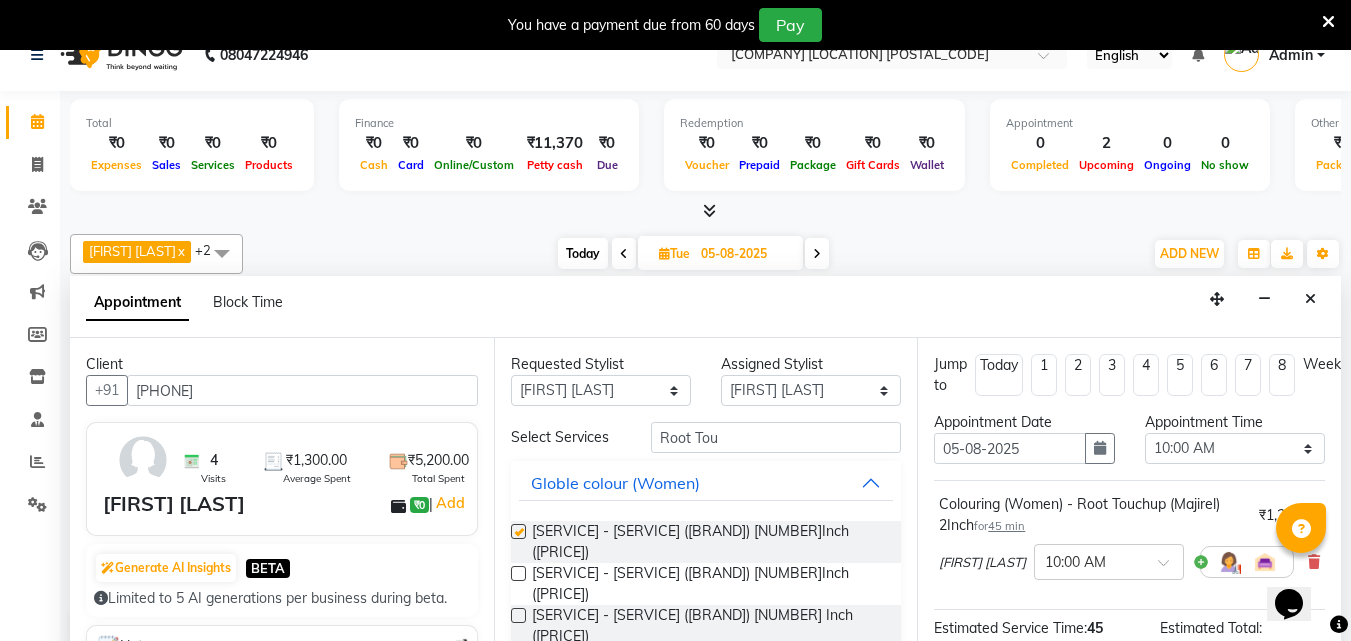 checkbox on "false" 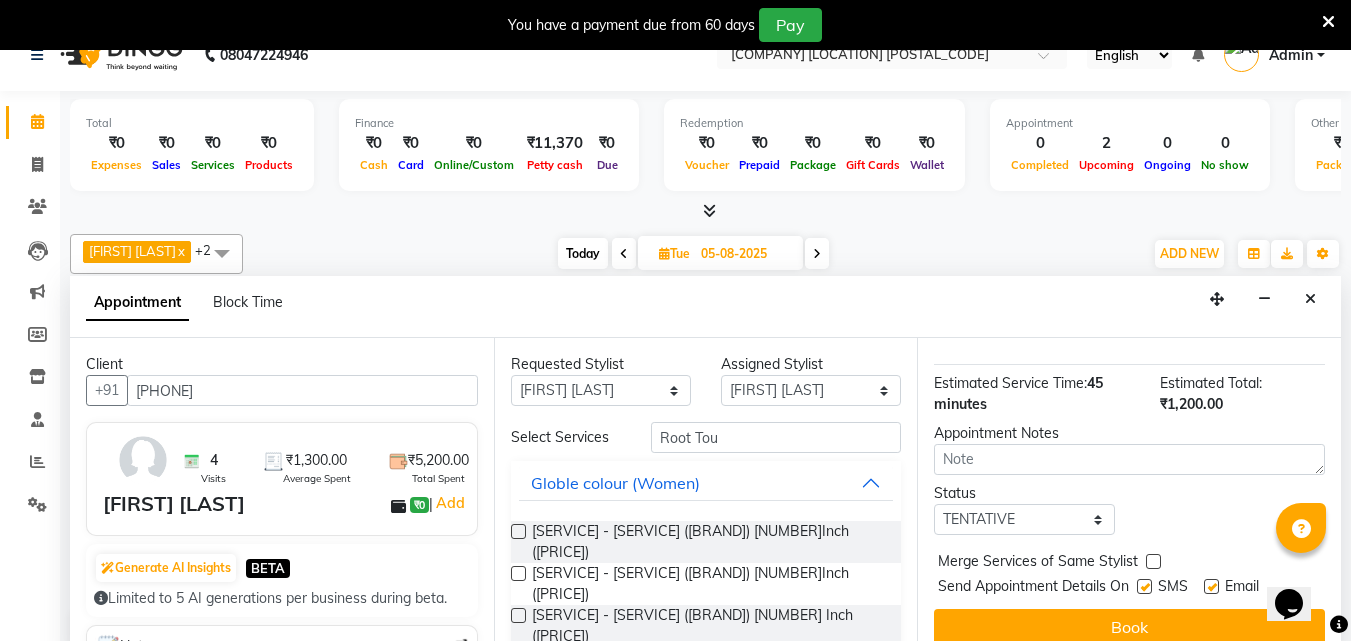 scroll, scrollTop: 260, scrollLeft: 0, axis: vertical 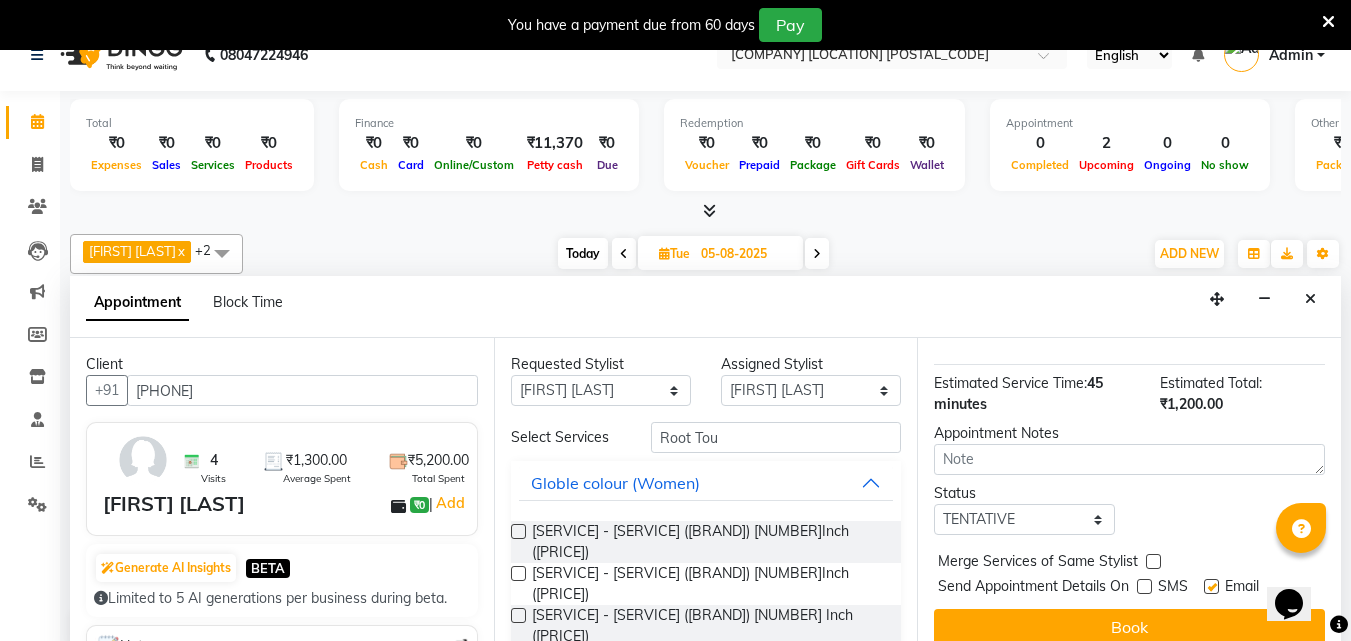 click at bounding box center (1211, 586) 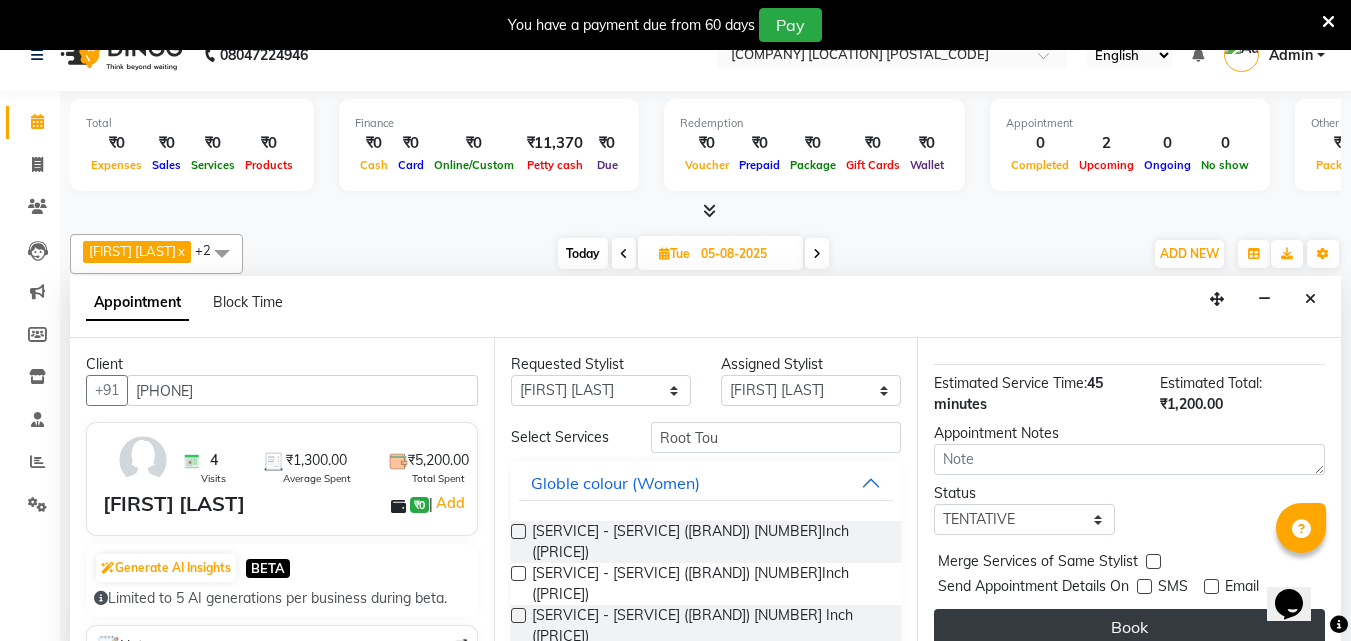 click on "Book" at bounding box center [1129, 627] 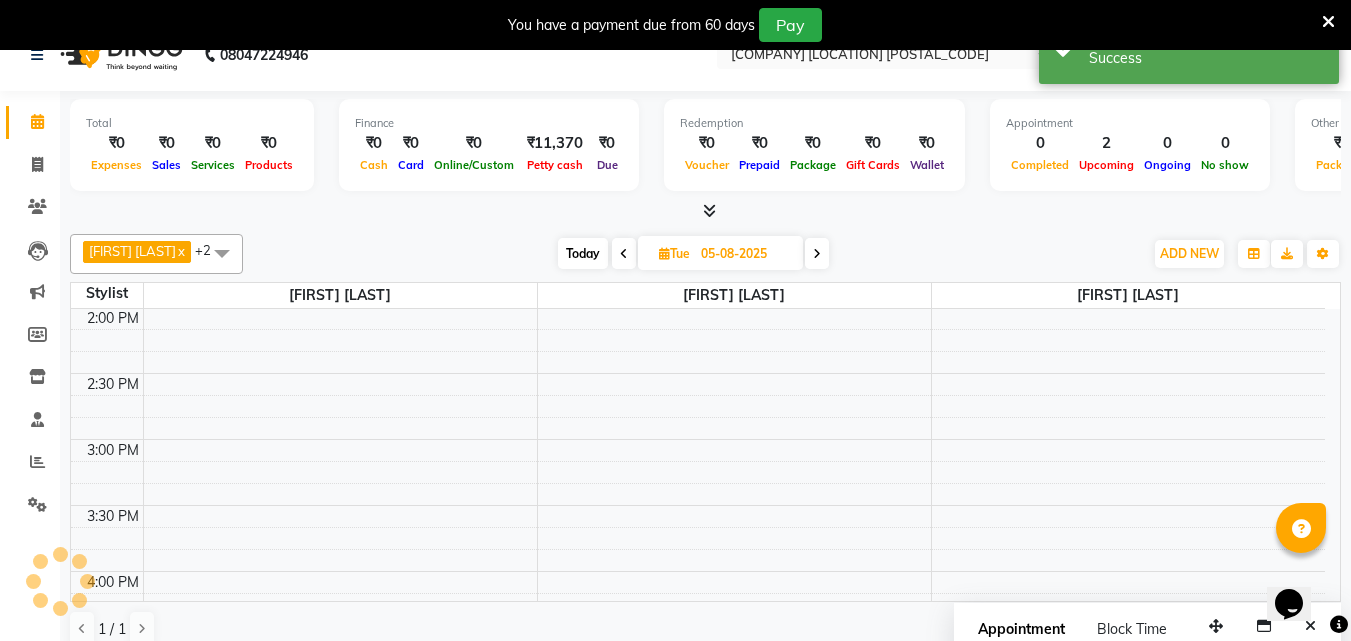scroll, scrollTop: 0, scrollLeft: 0, axis: both 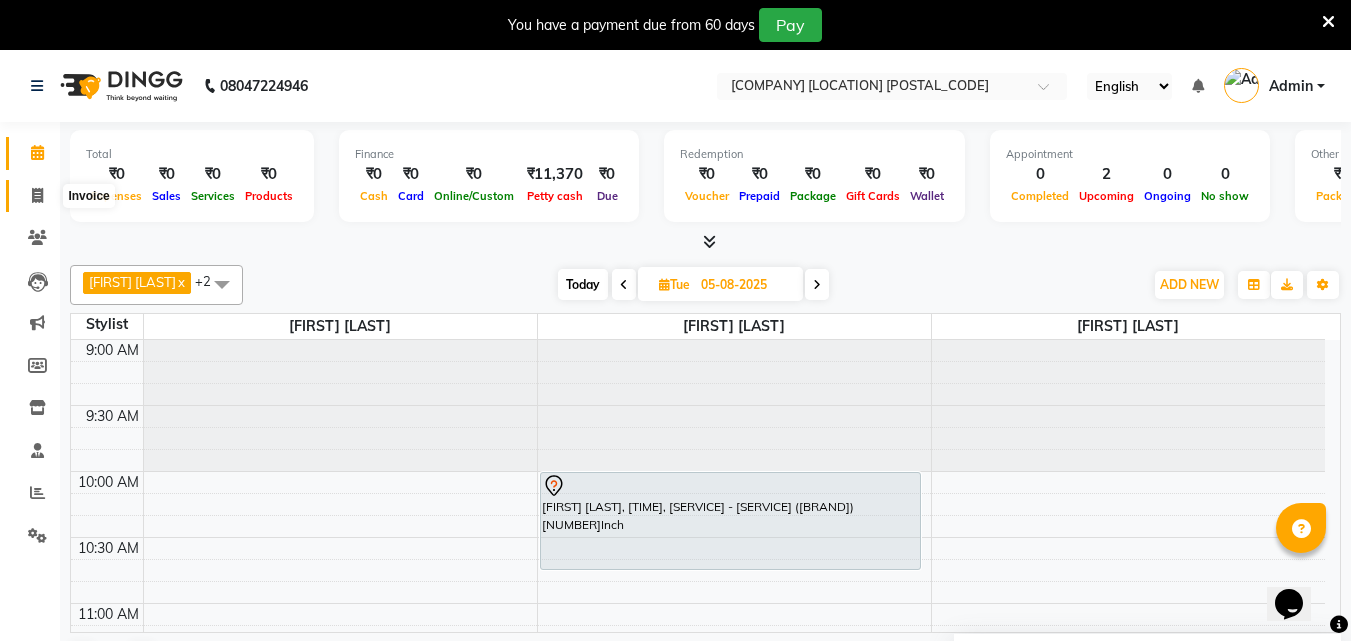 click 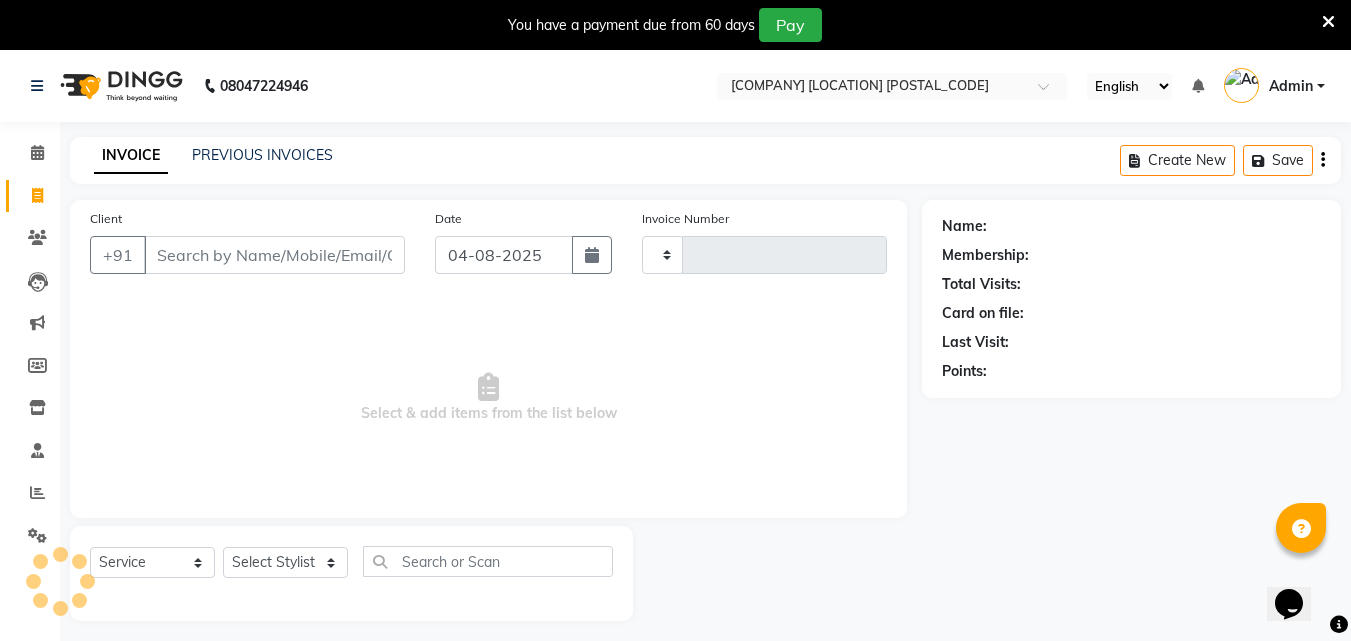 type on "0333" 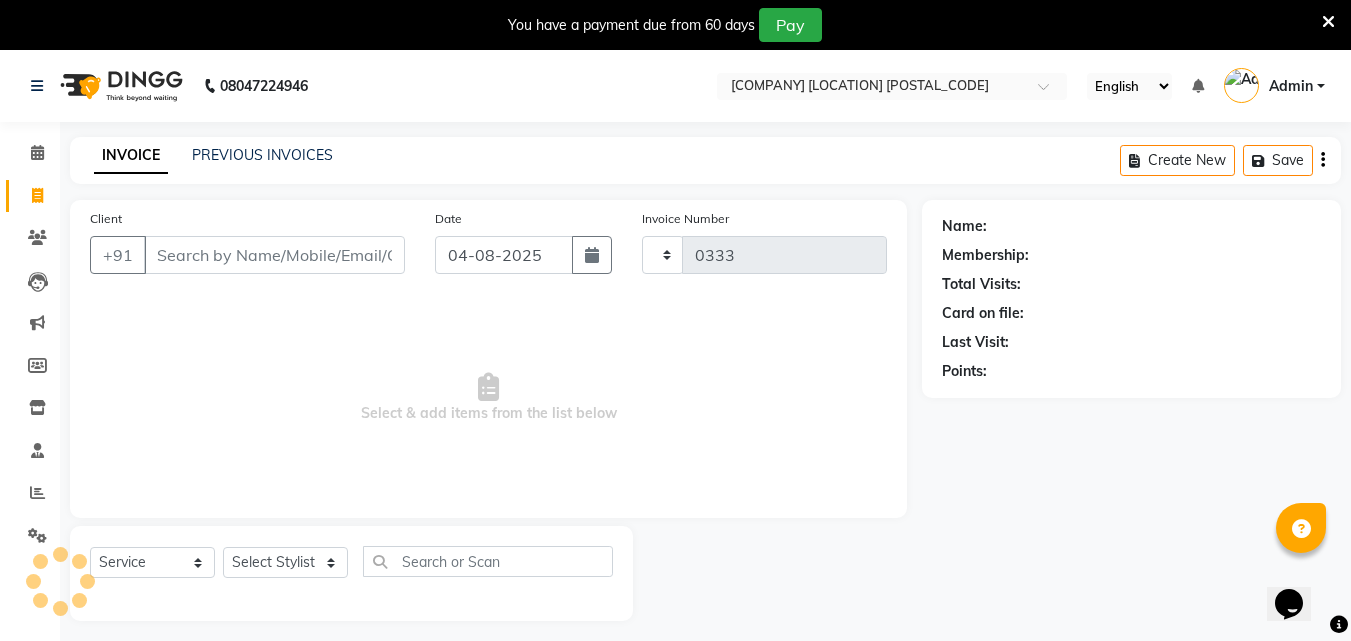 select on "4568" 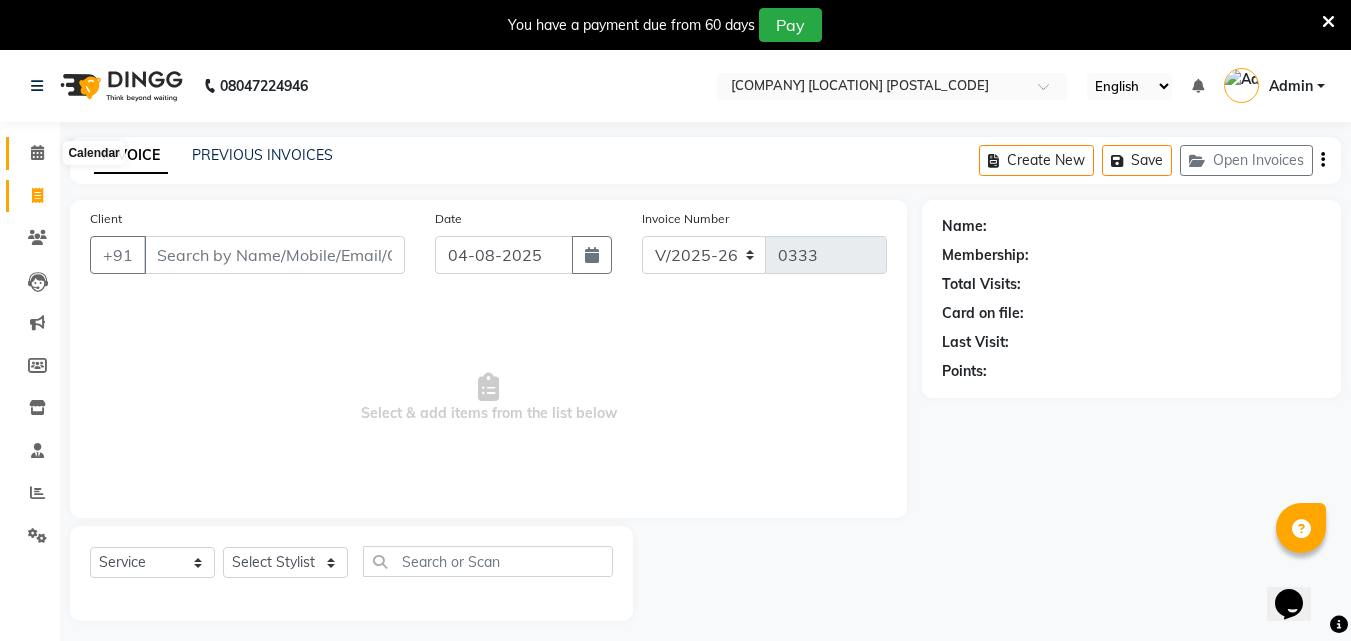click 